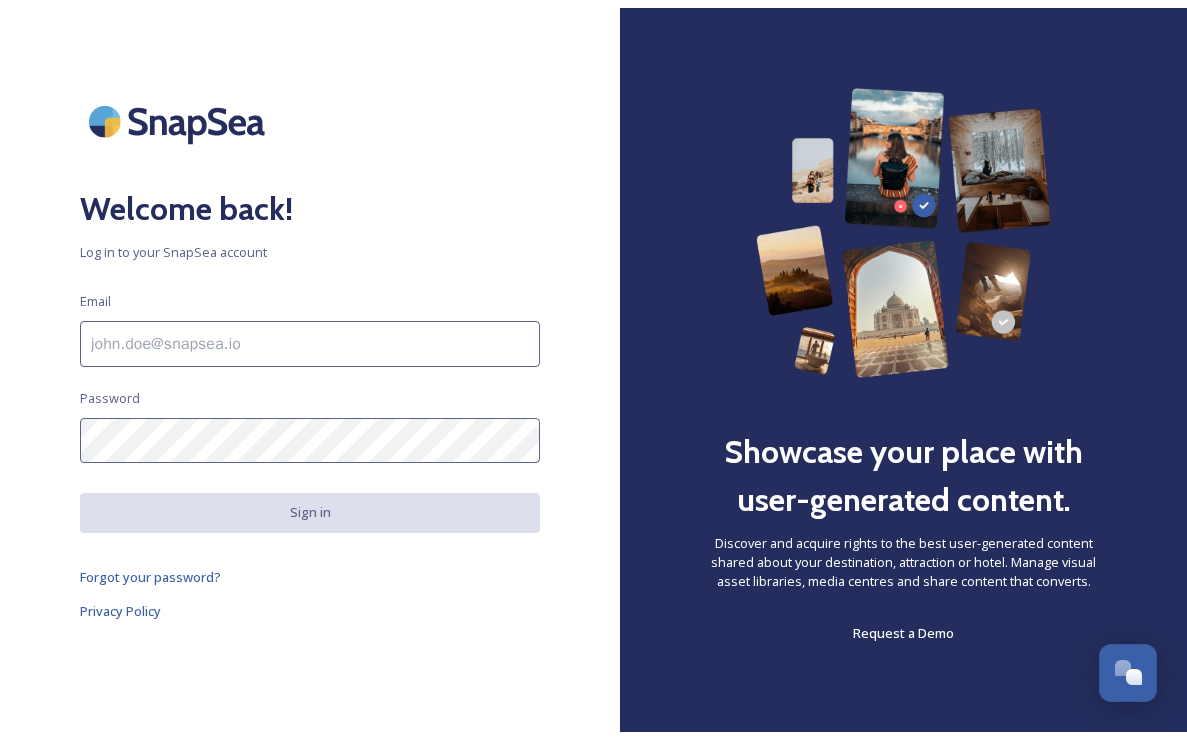 scroll, scrollTop: 0, scrollLeft: 0, axis: both 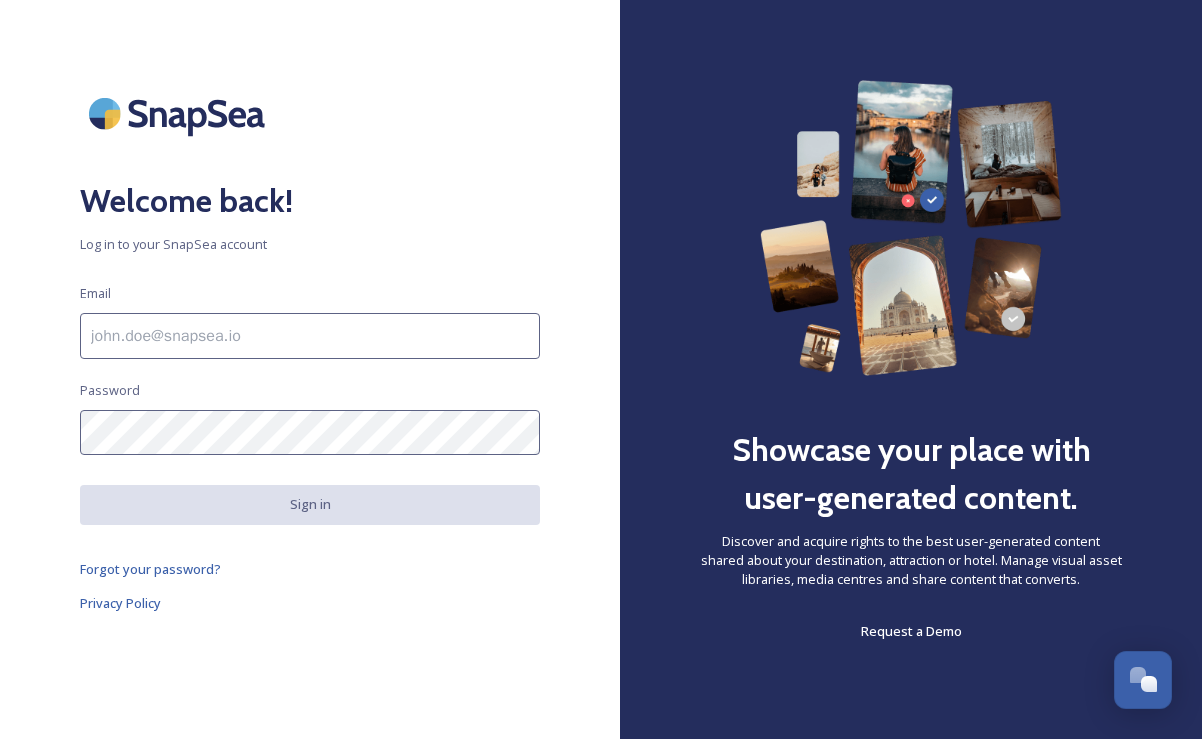 type on "[NAME]@[website].com" 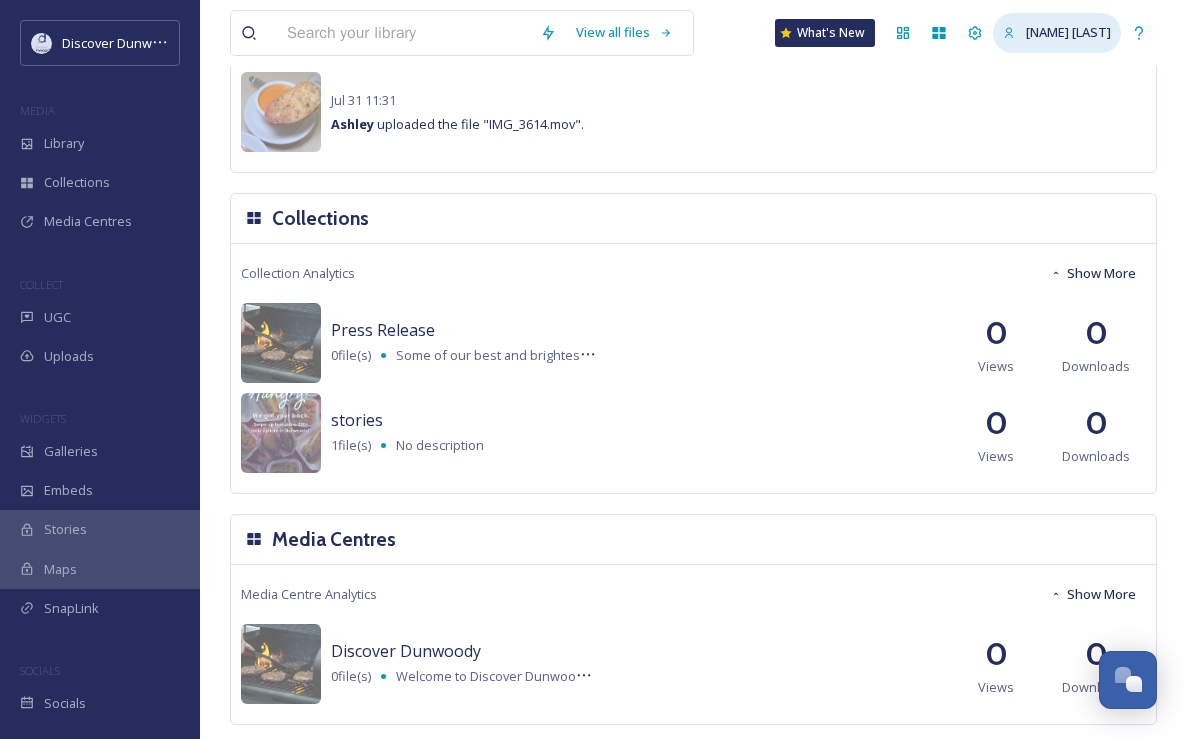 scroll, scrollTop: 1874, scrollLeft: 0, axis: vertical 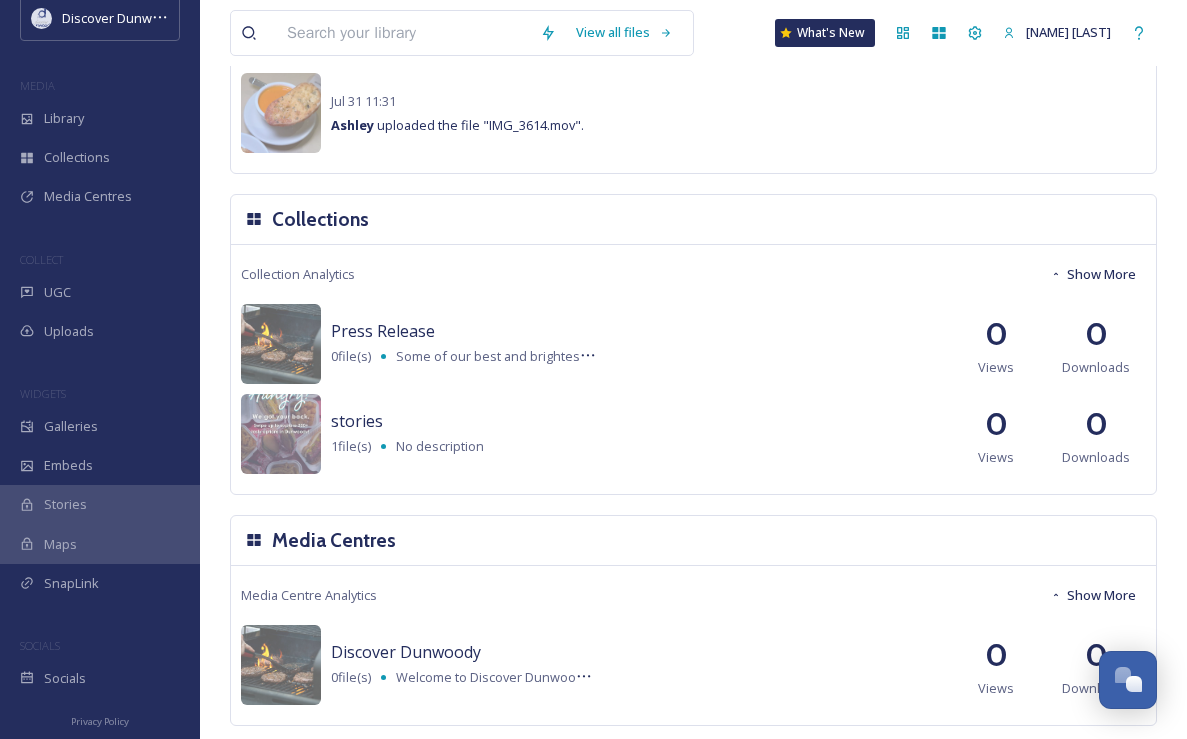 click on "SOCIALS" at bounding box center (40, 645) 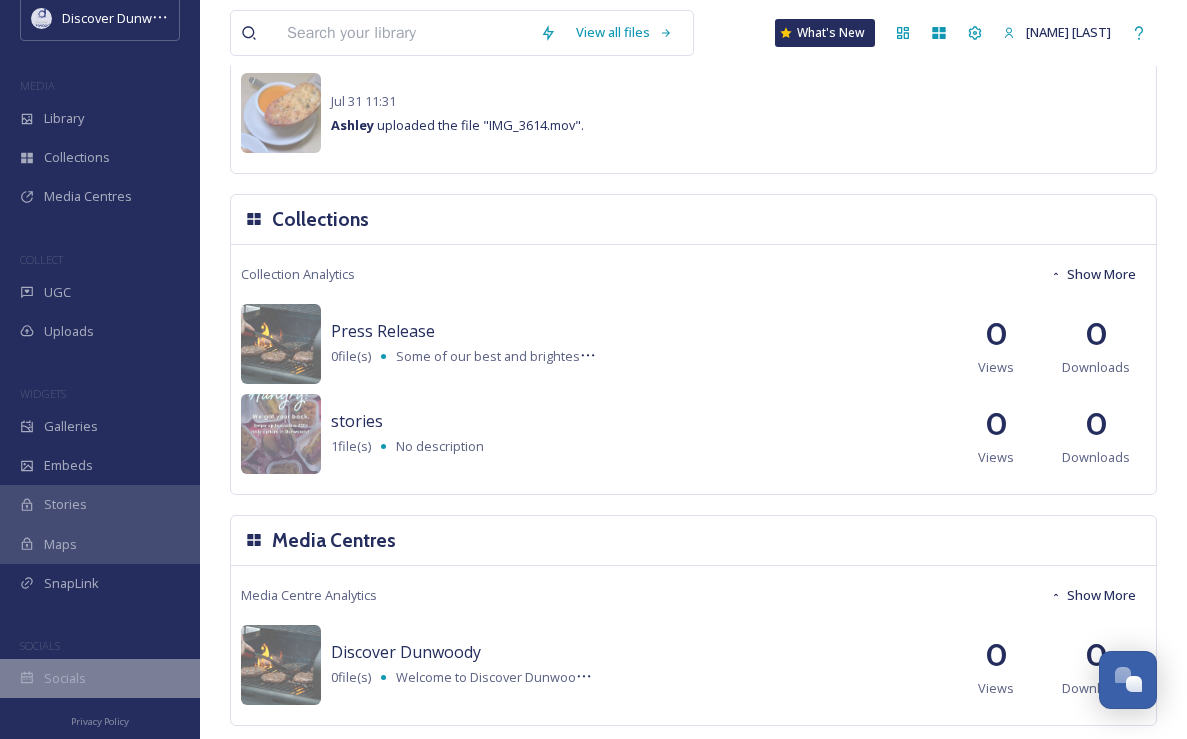 click on "Socials" at bounding box center [65, 678] 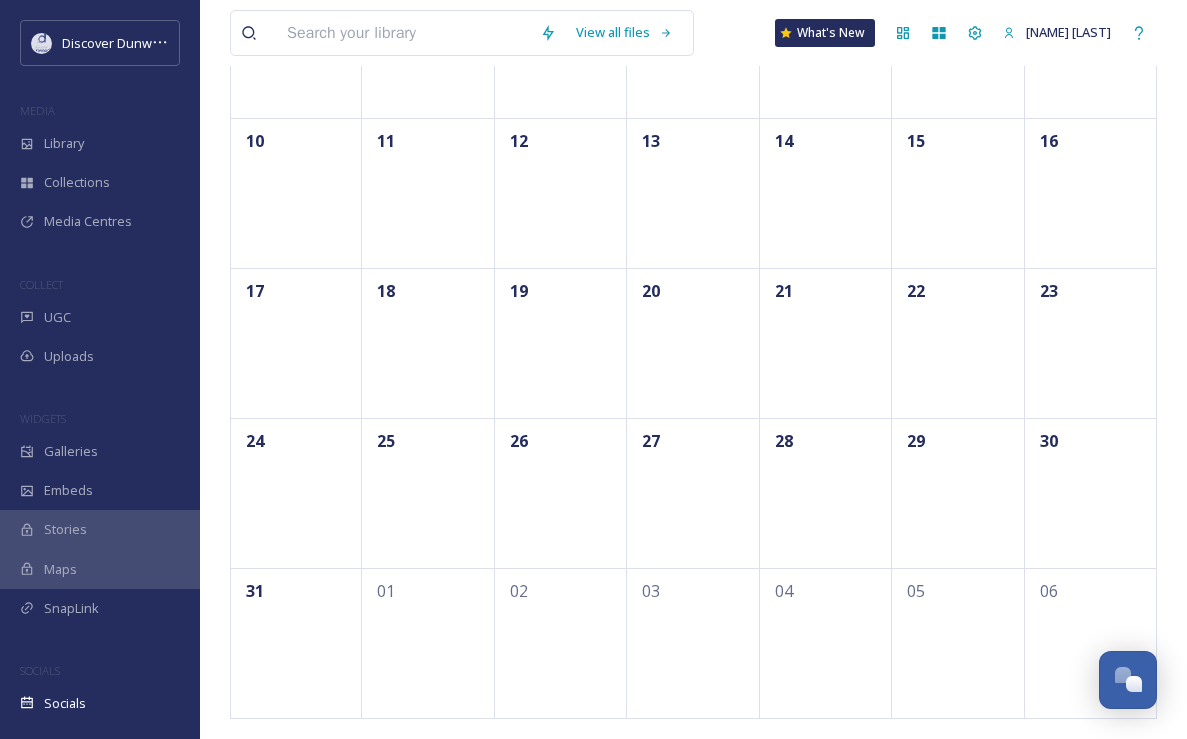 scroll, scrollTop: 0, scrollLeft: 0, axis: both 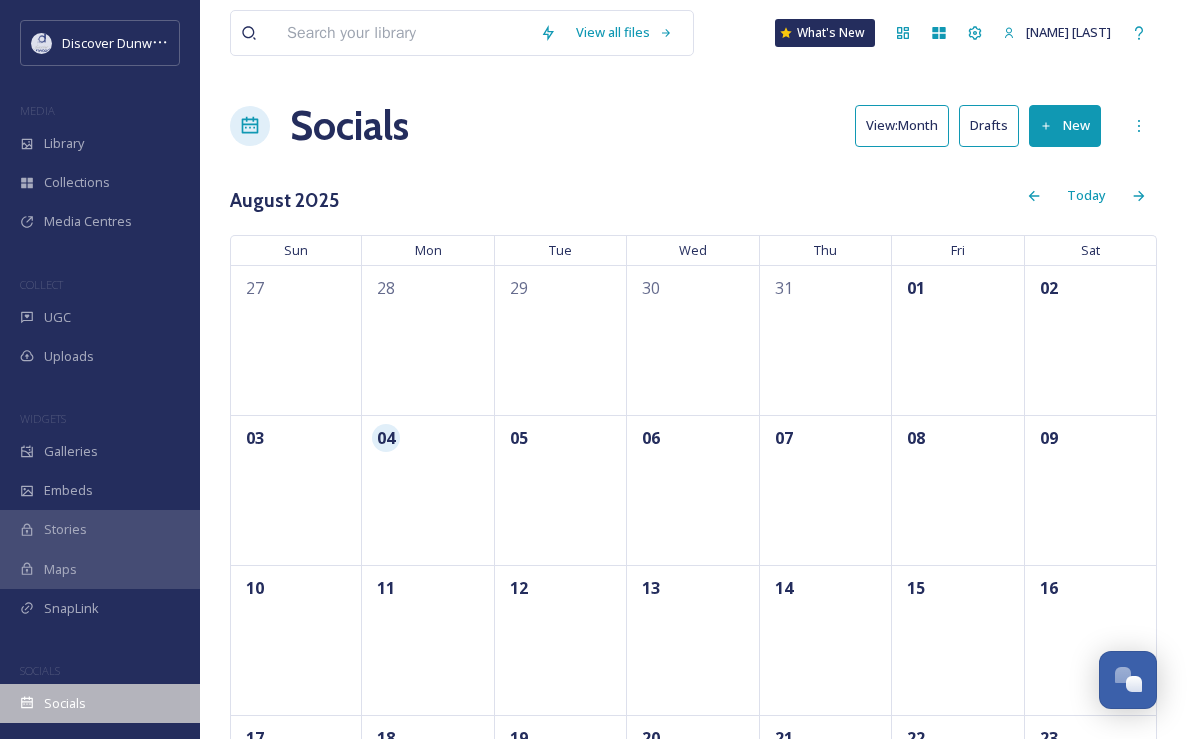 click on "Socials" at bounding box center [100, 703] 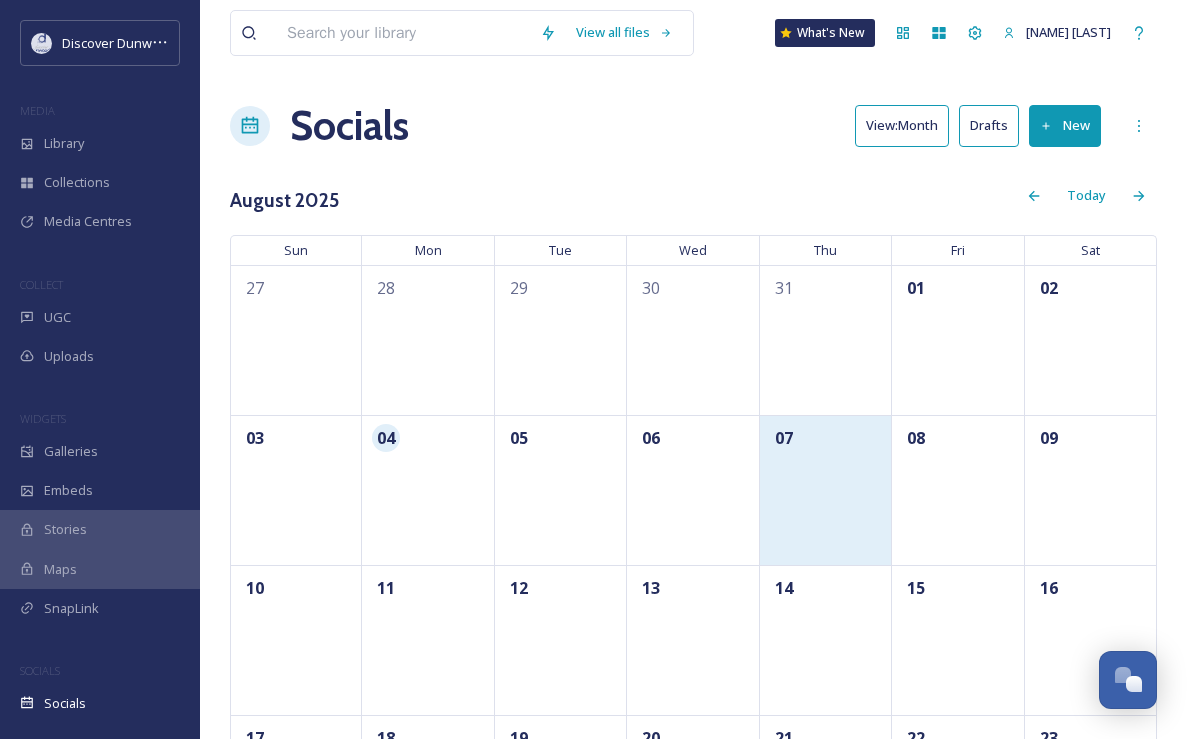scroll, scrollTop: 0, scrollLeft: 0, axis: both 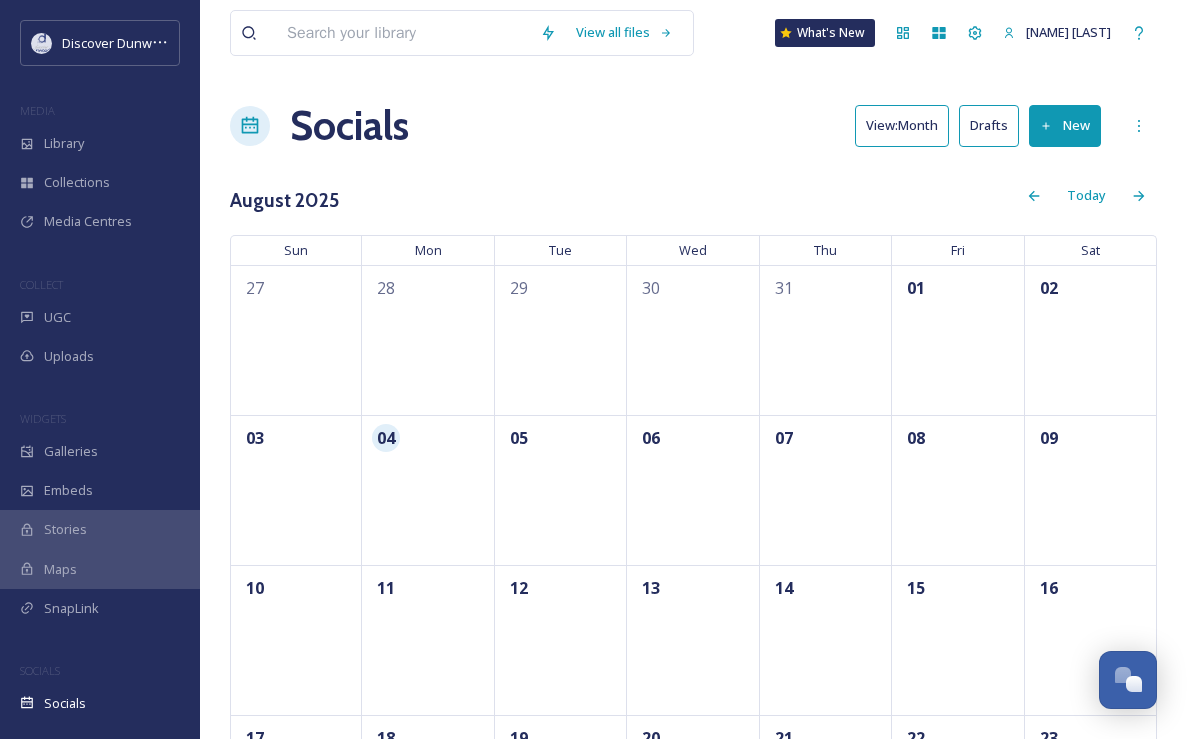 click on "New" at bounding box center [1065, 125] 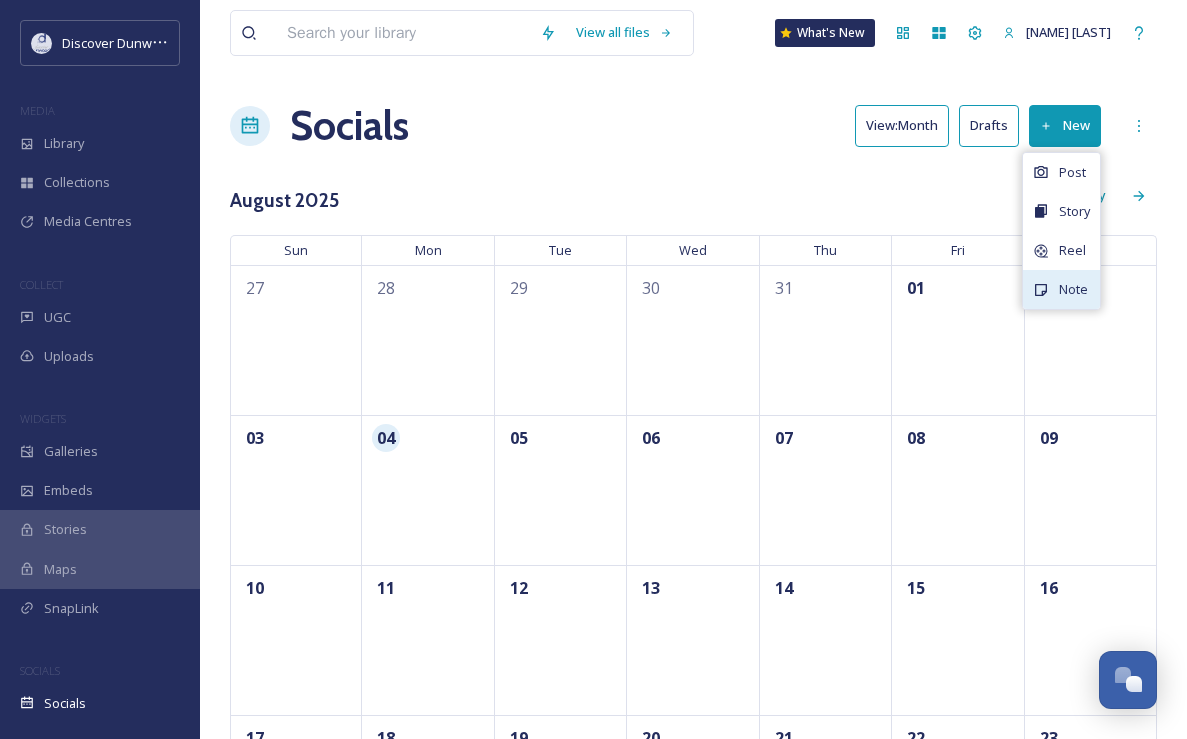 click on "Note" at bounding box center [1061, 289] 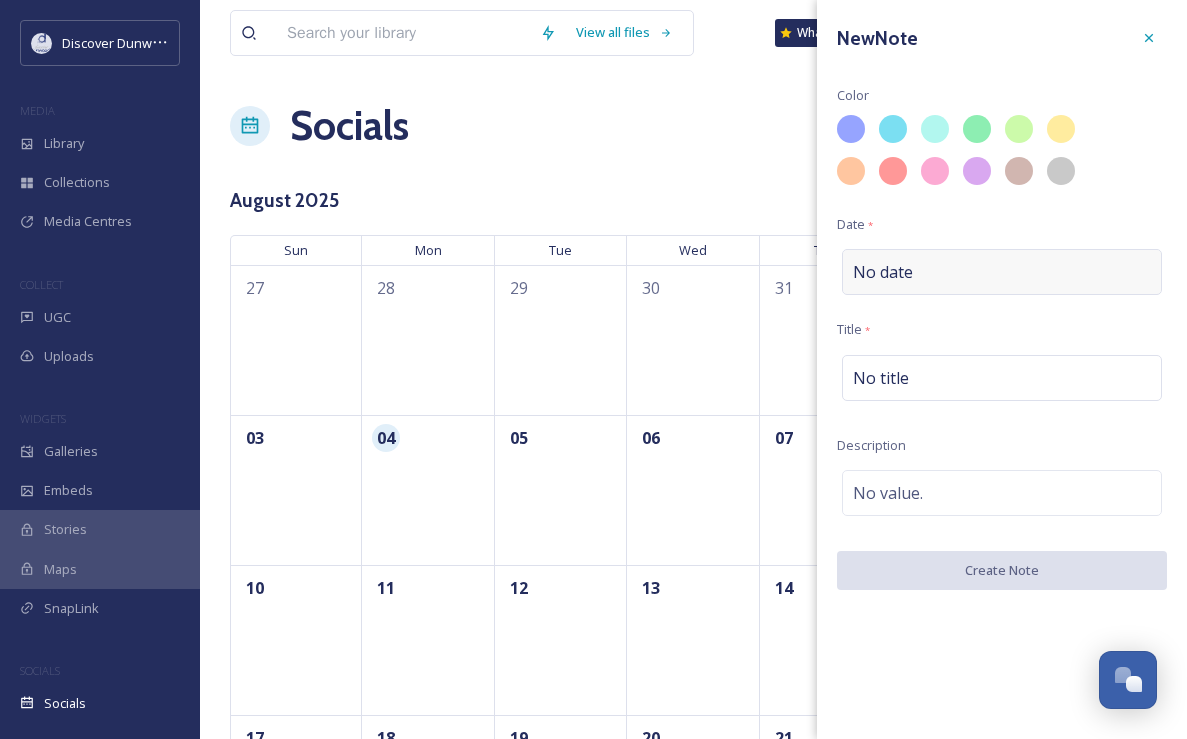 click on "No date" at bounding box center [883, 272] 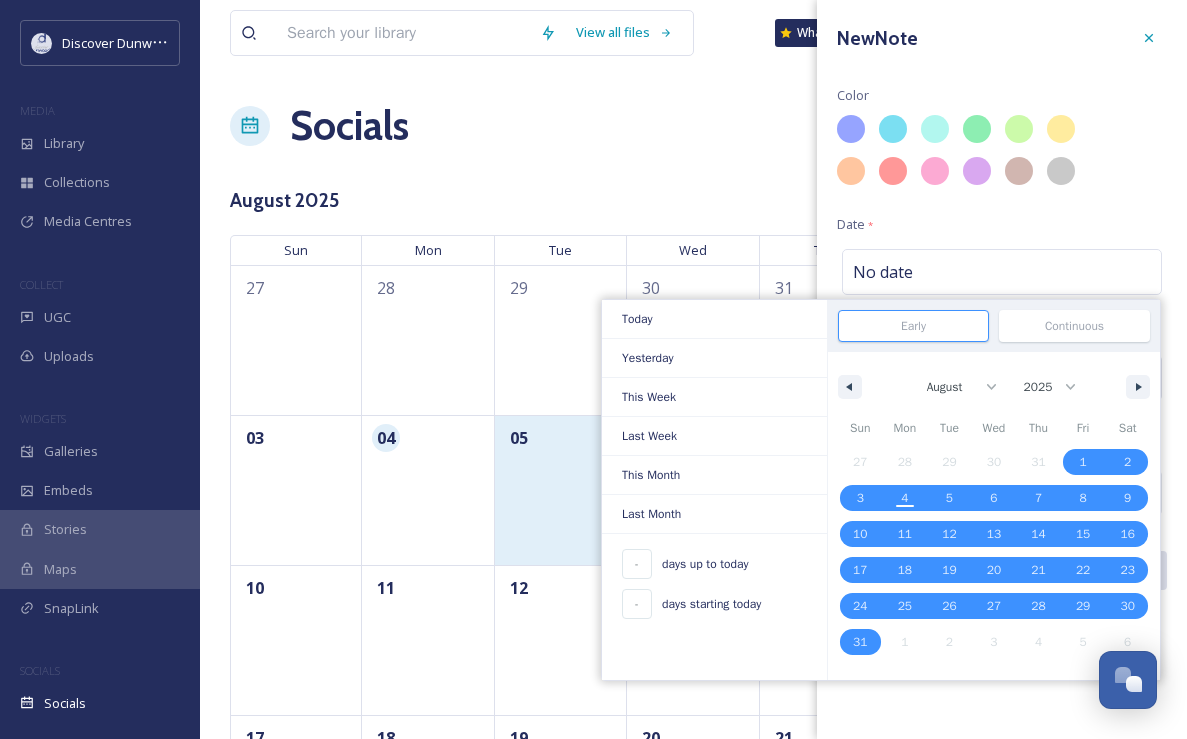click on "05" at bounding box center [560, 438] 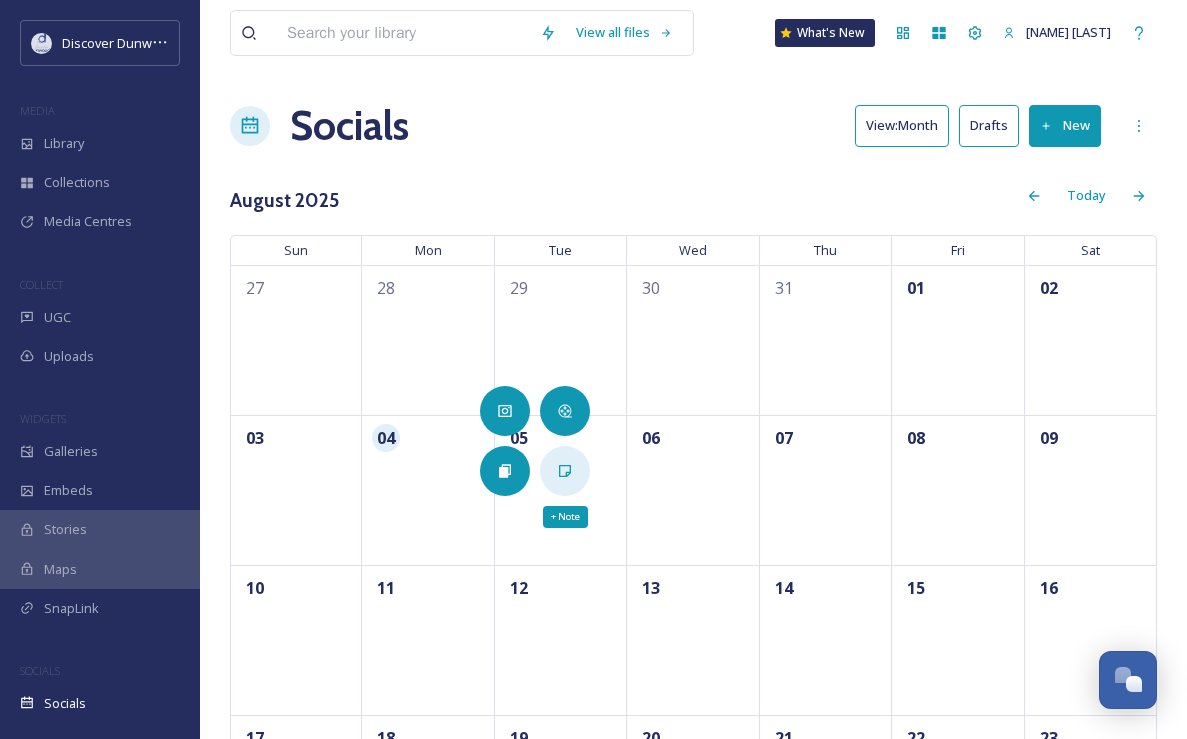 click 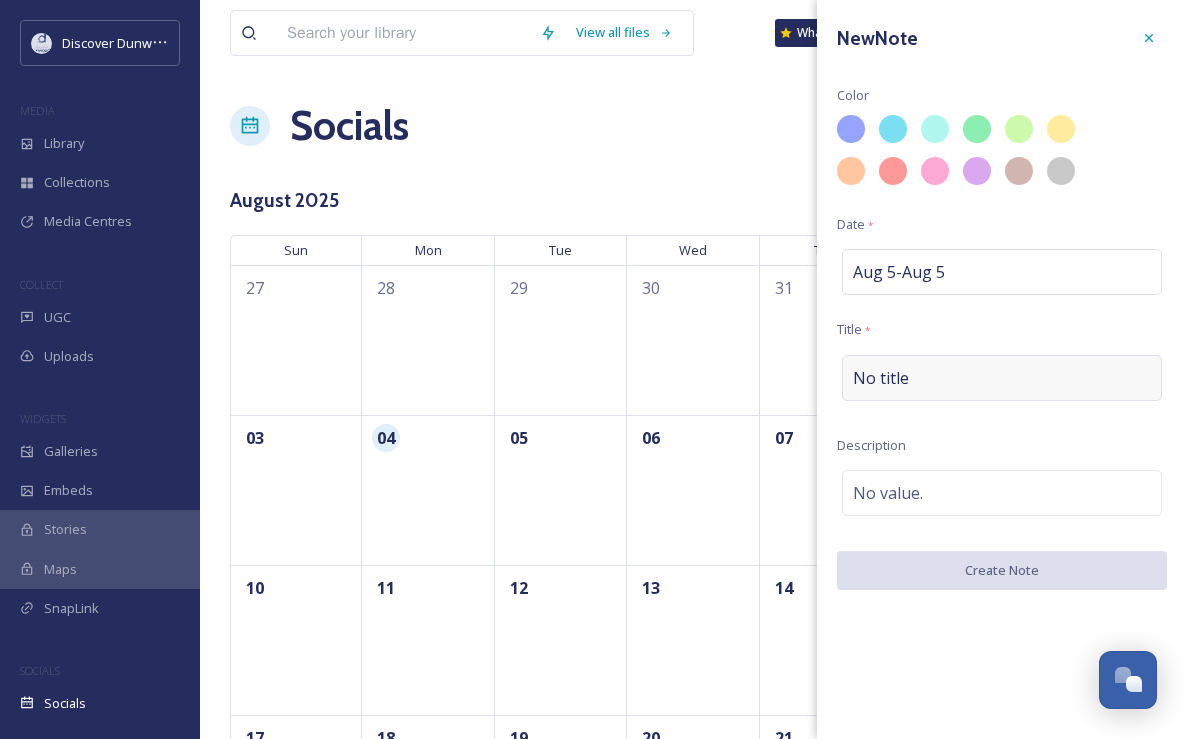 click on "No title" at bounding box center (881, 378) 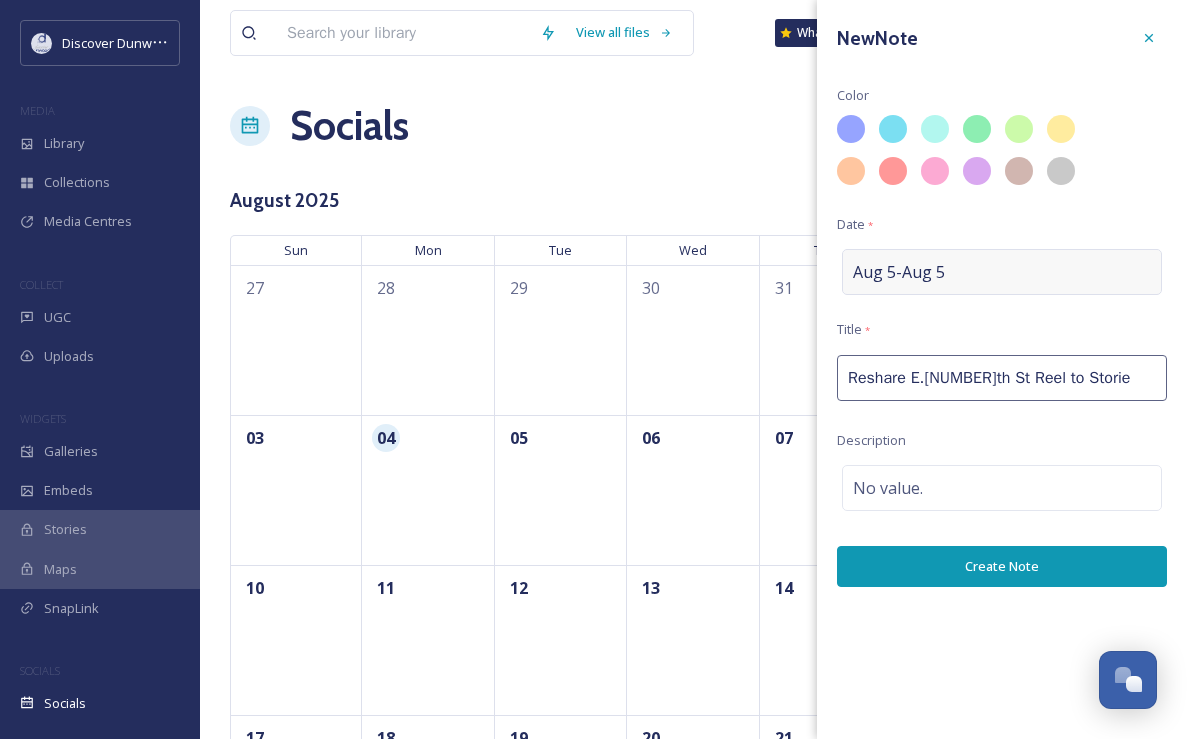 type on "Reshare E.[NUMBER]th St Reel to Stories" 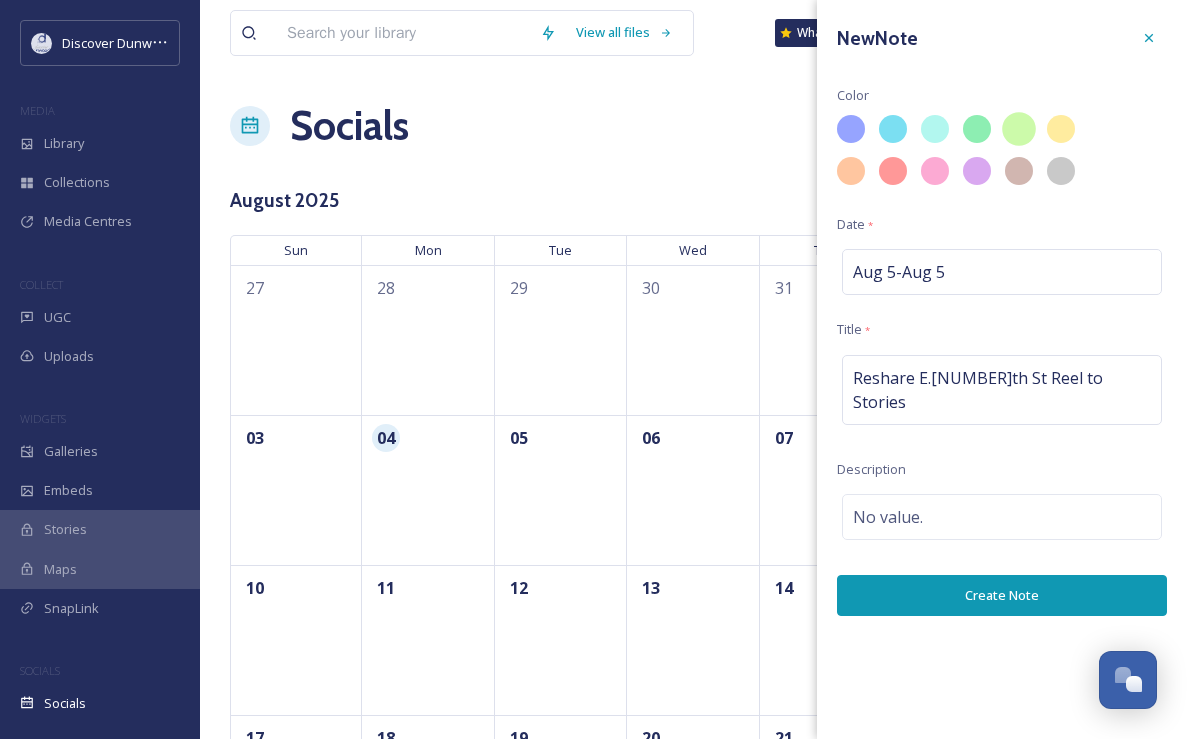 click at bounding box center [1026, 136] 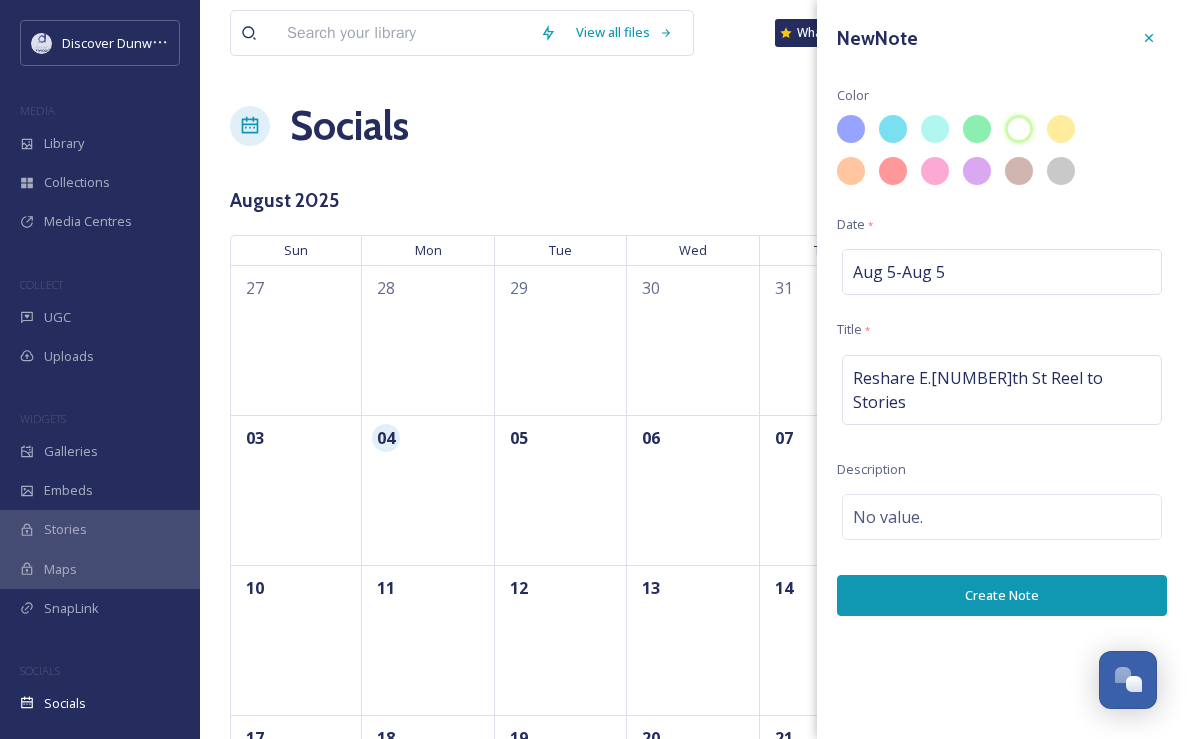 click on "Create Note" at bounding box center (1002, 595) 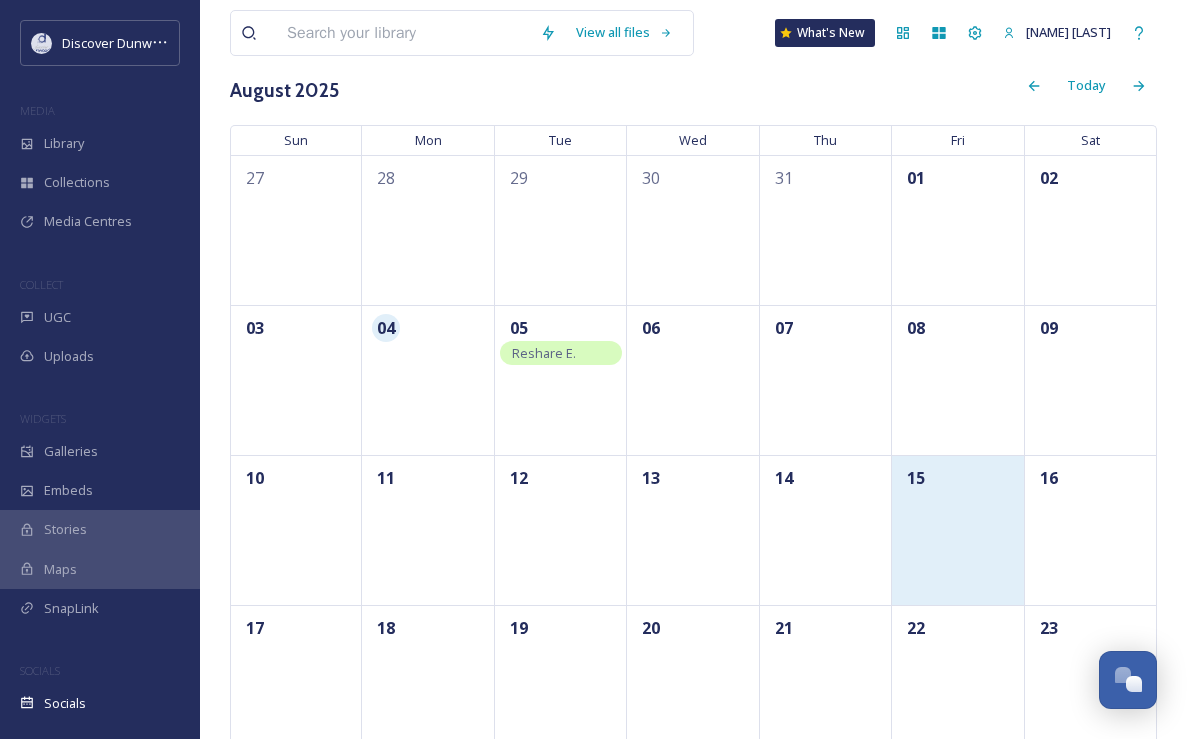 scroll, scrollTop: 110, scrollLeft: 0, axis: vertical 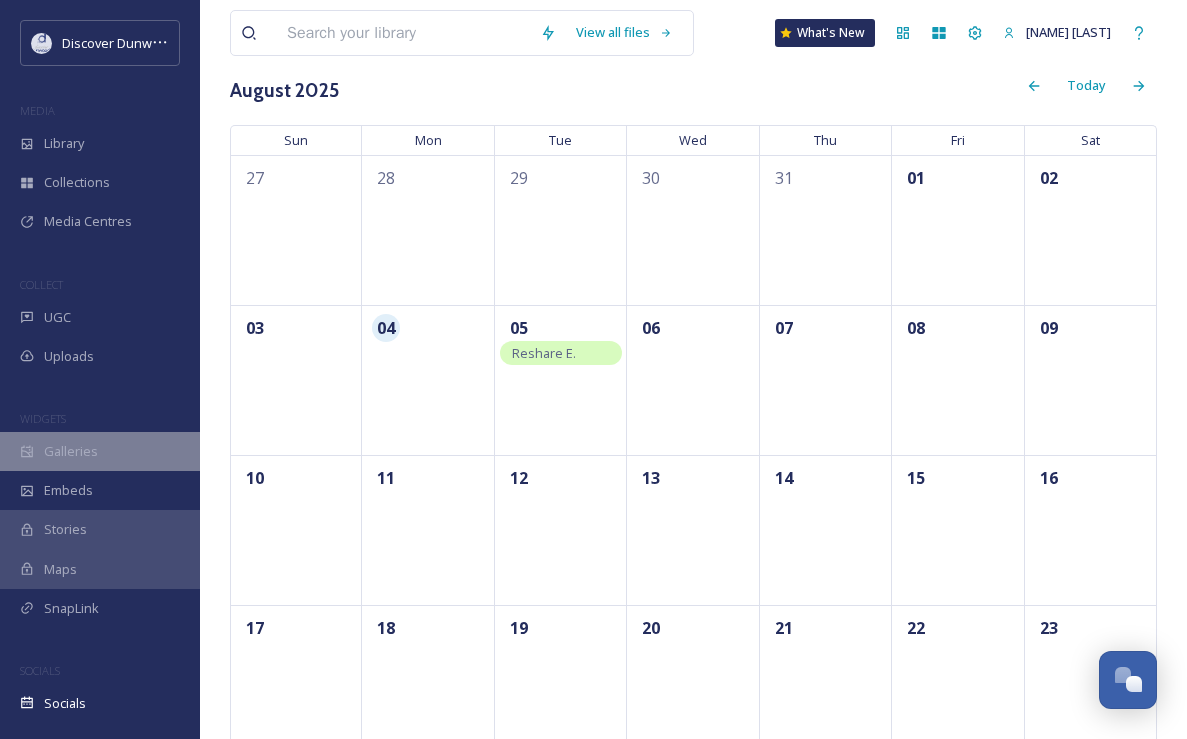 click on "Galleries" at bounding box center [100, 451] 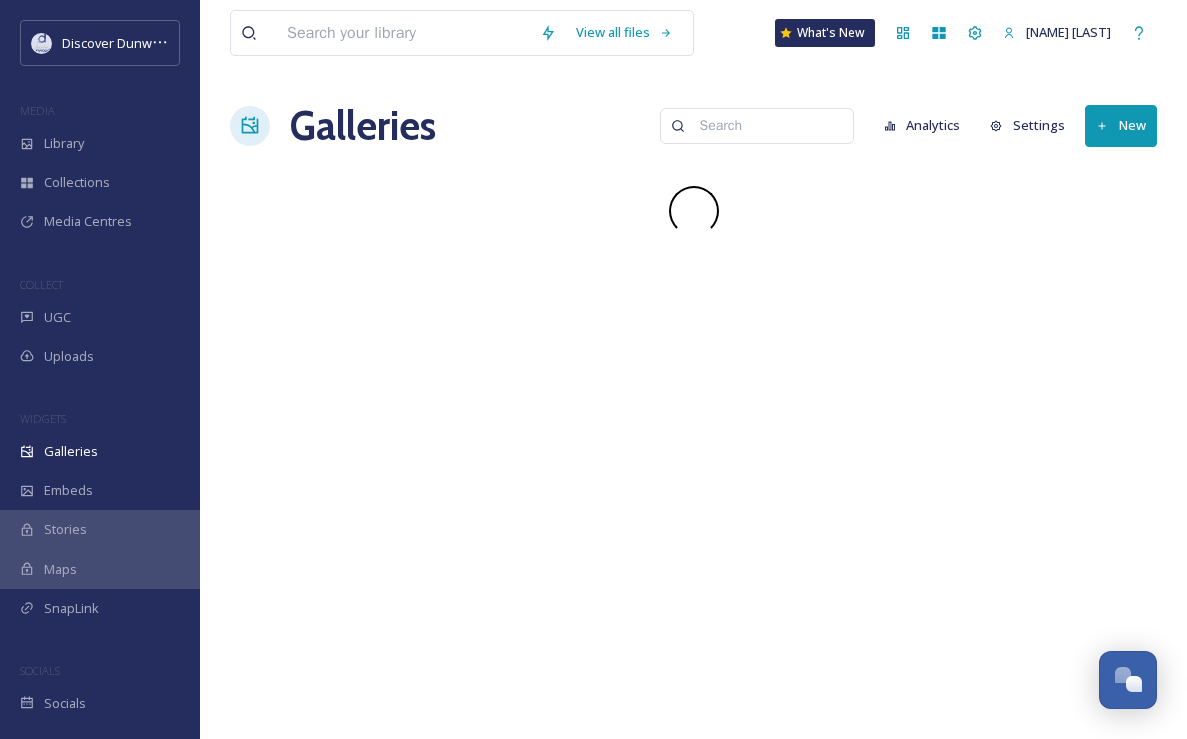 scroll, scrollTop: 0, scrollLeft: 0, axis: both 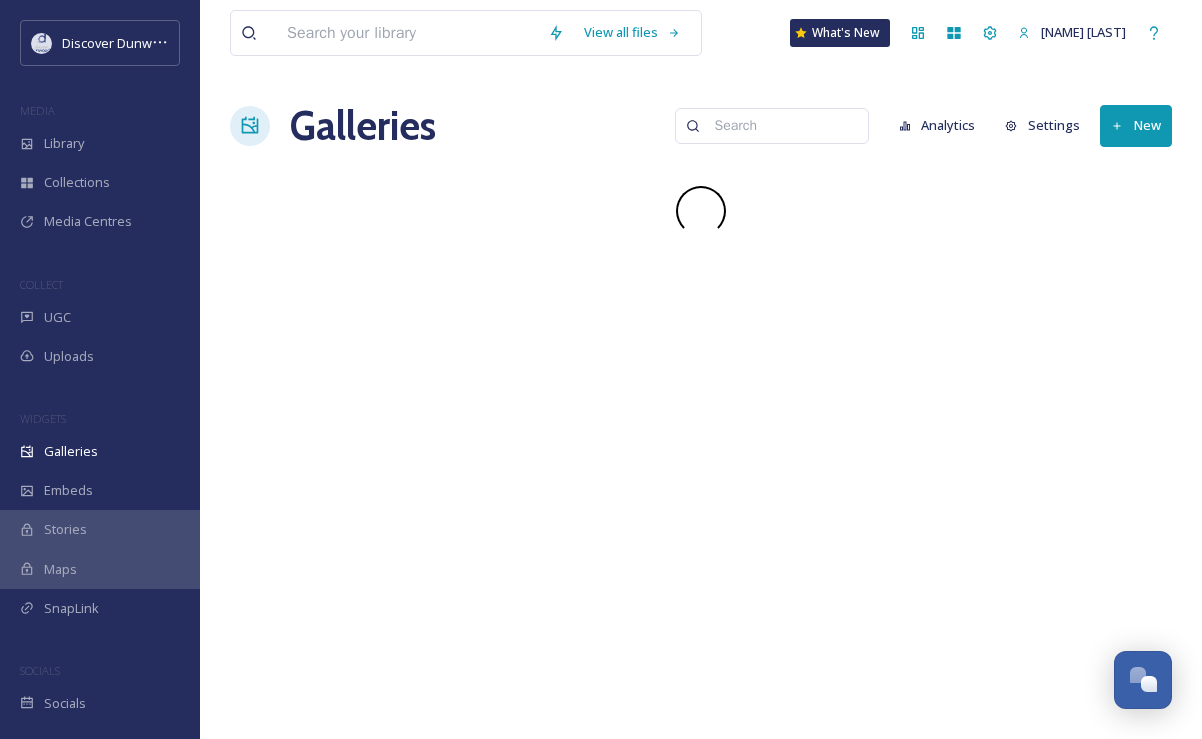 click on "Stories" at bounding box center [65, 529] 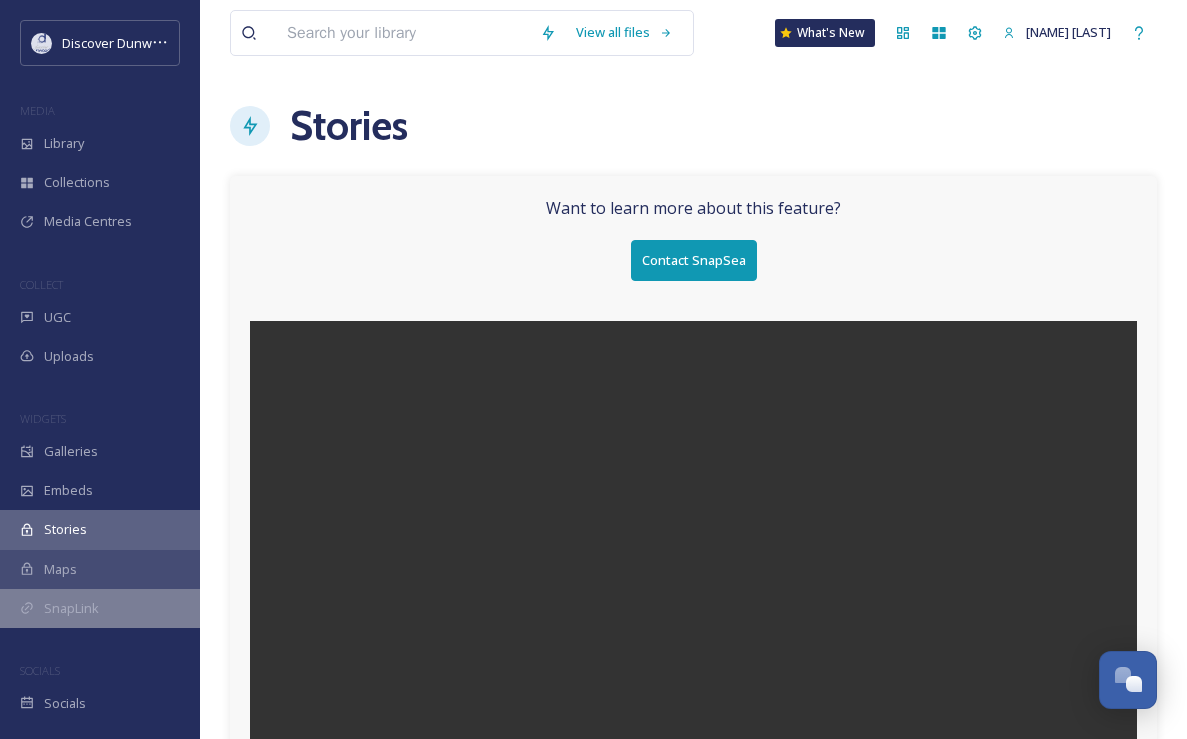 click on "SnapLink" at bounding box center (71, 608) 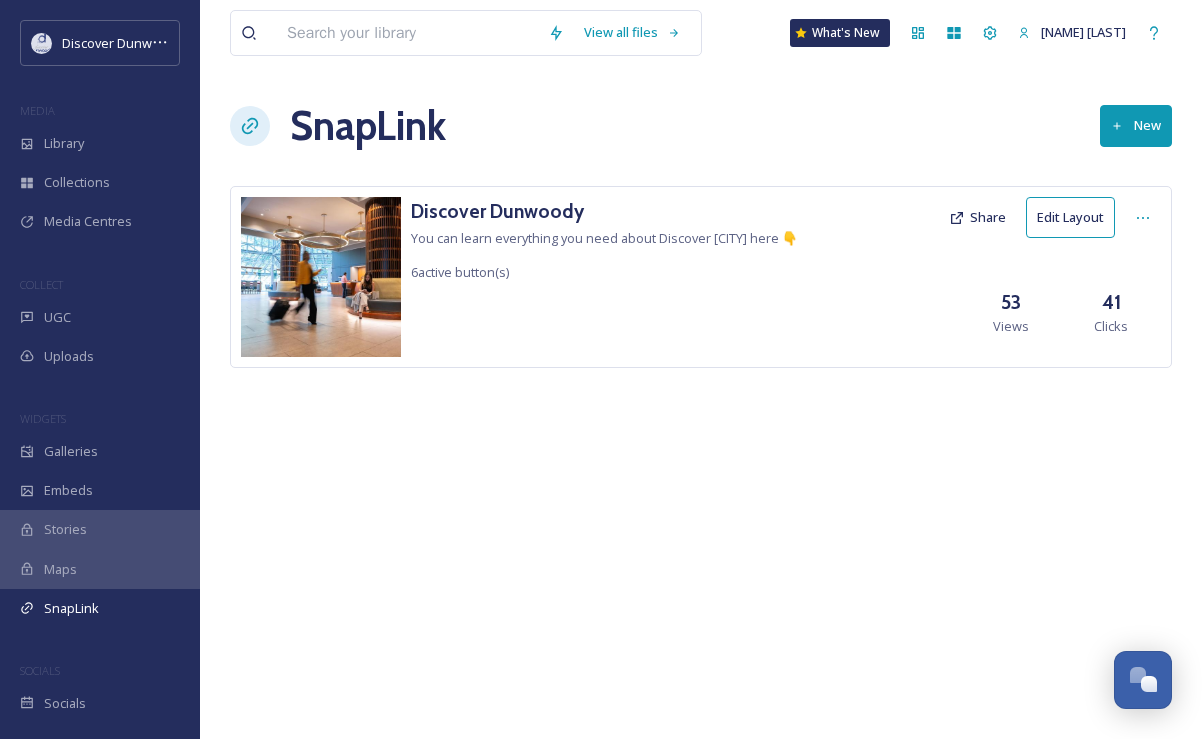 click on "Discover [CITY] You can learn everything you need about Discover [CITY] here 👇 6  active button(s)" at bounding box center [604, 240] 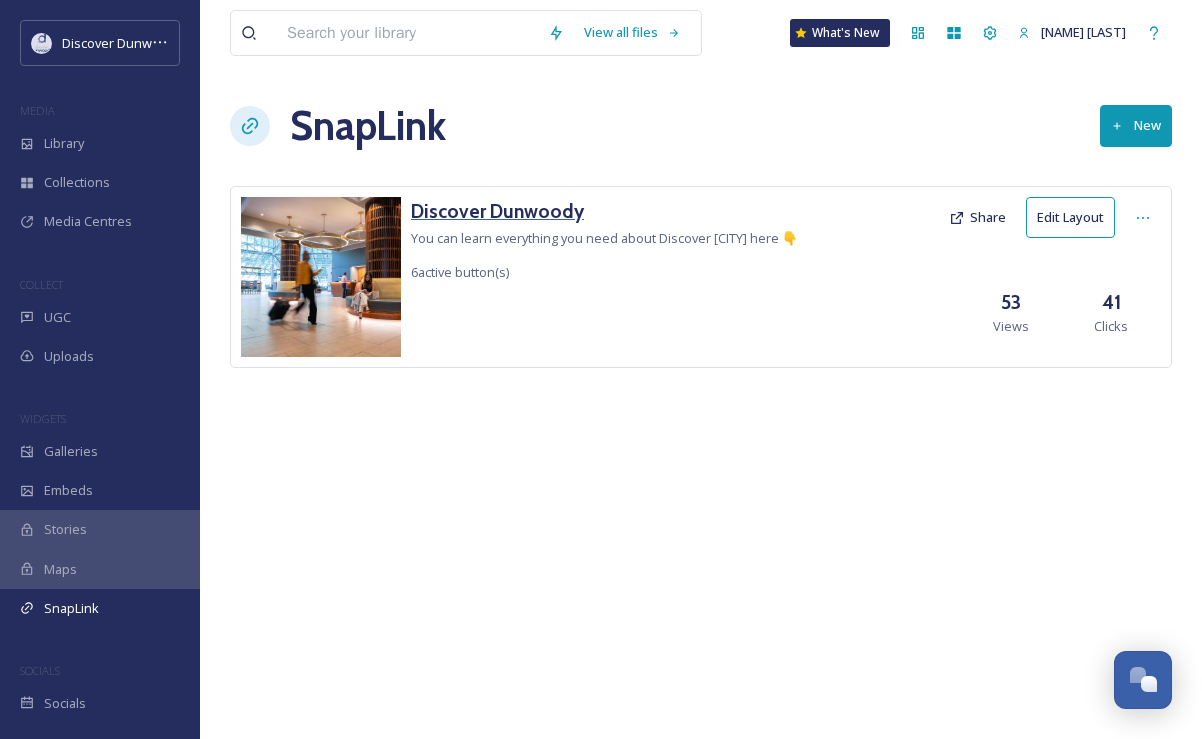 click on "Discover Dunwoody" at bounding box center [604, 211] 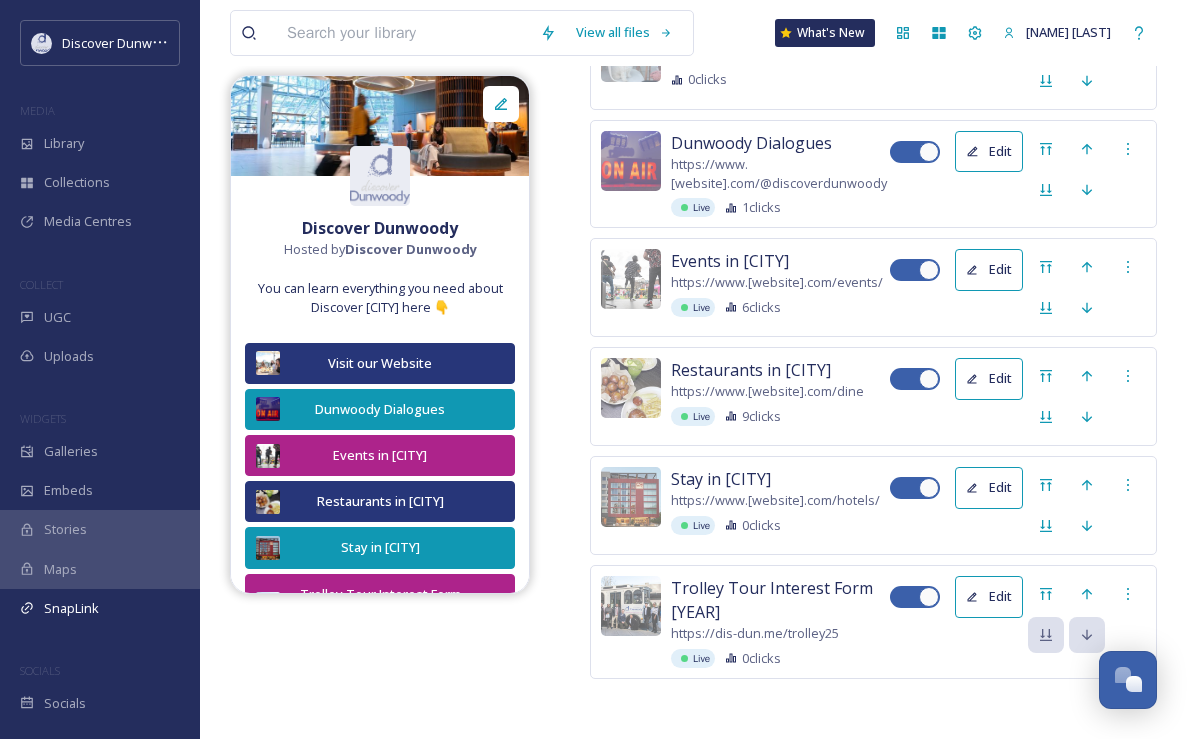 scroll, scrollTop: 670, scrollLeft: 0, axis: vertical 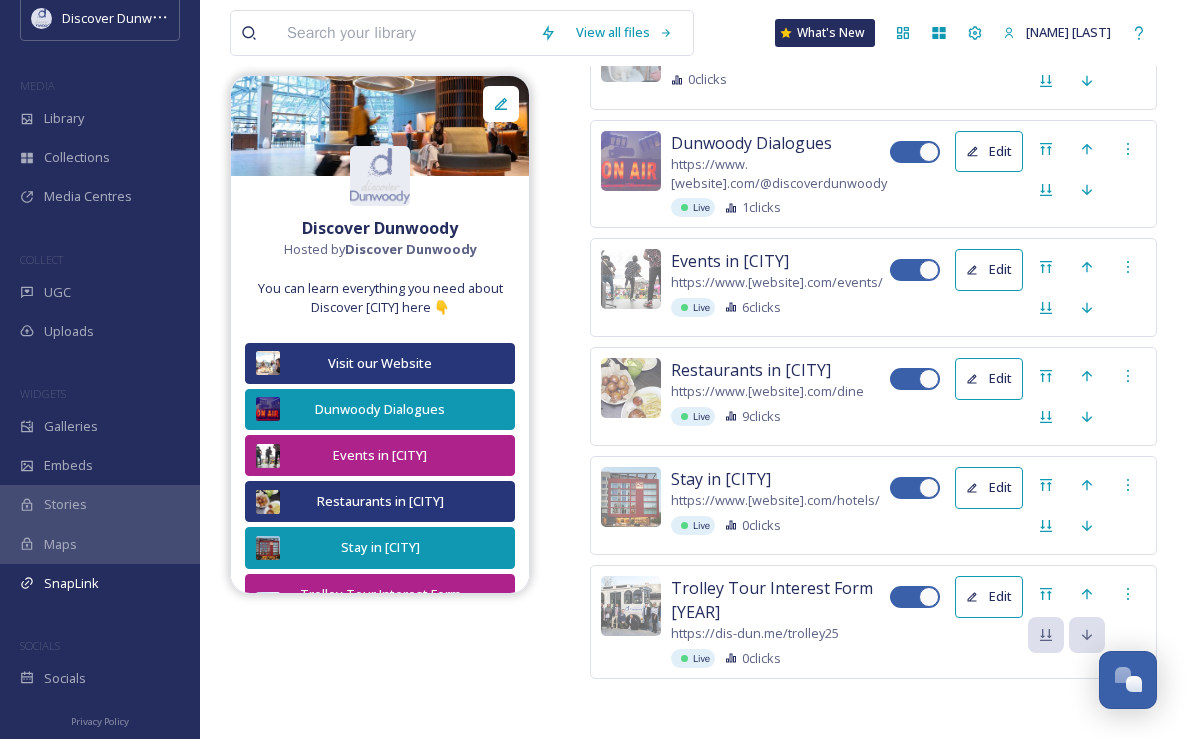 click on "Privacy Policy" at bounding box center [100, 720] 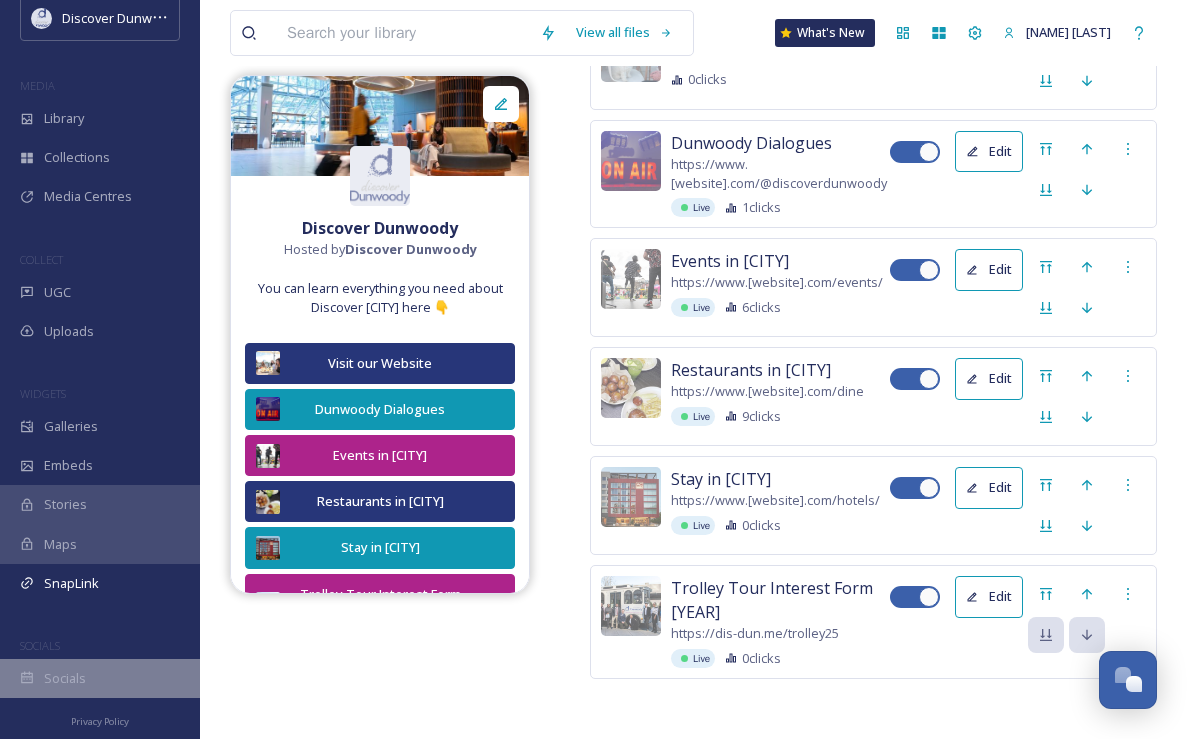 click on "Socials" at bounding box center [65, 678] 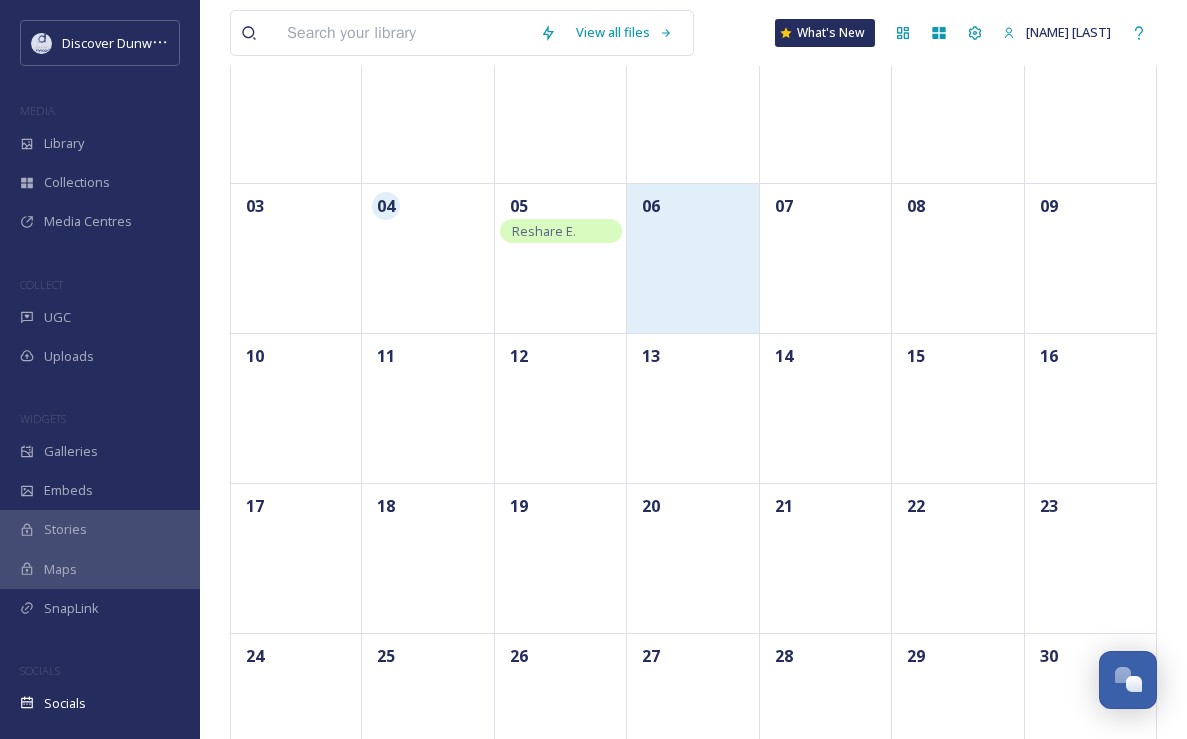 scroll, scrollTop: 237, scrollLeft: 0, axis: vertical 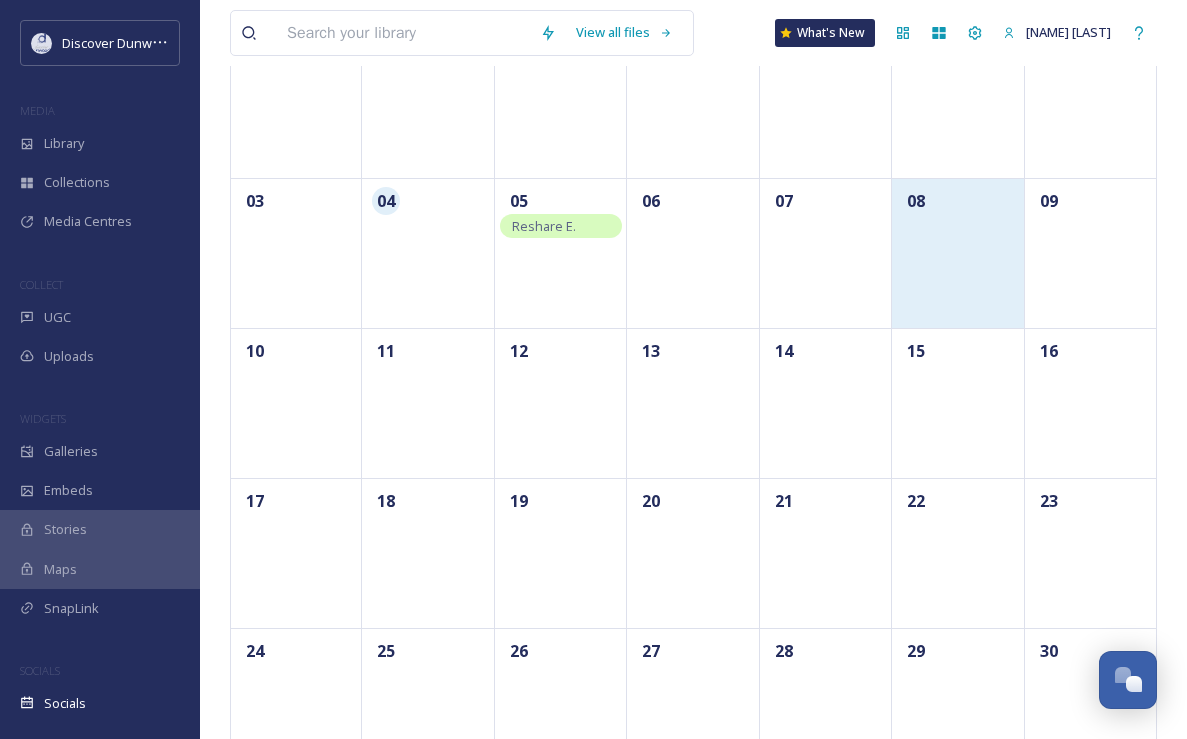 click on "08" at bounding box center [958, 253] 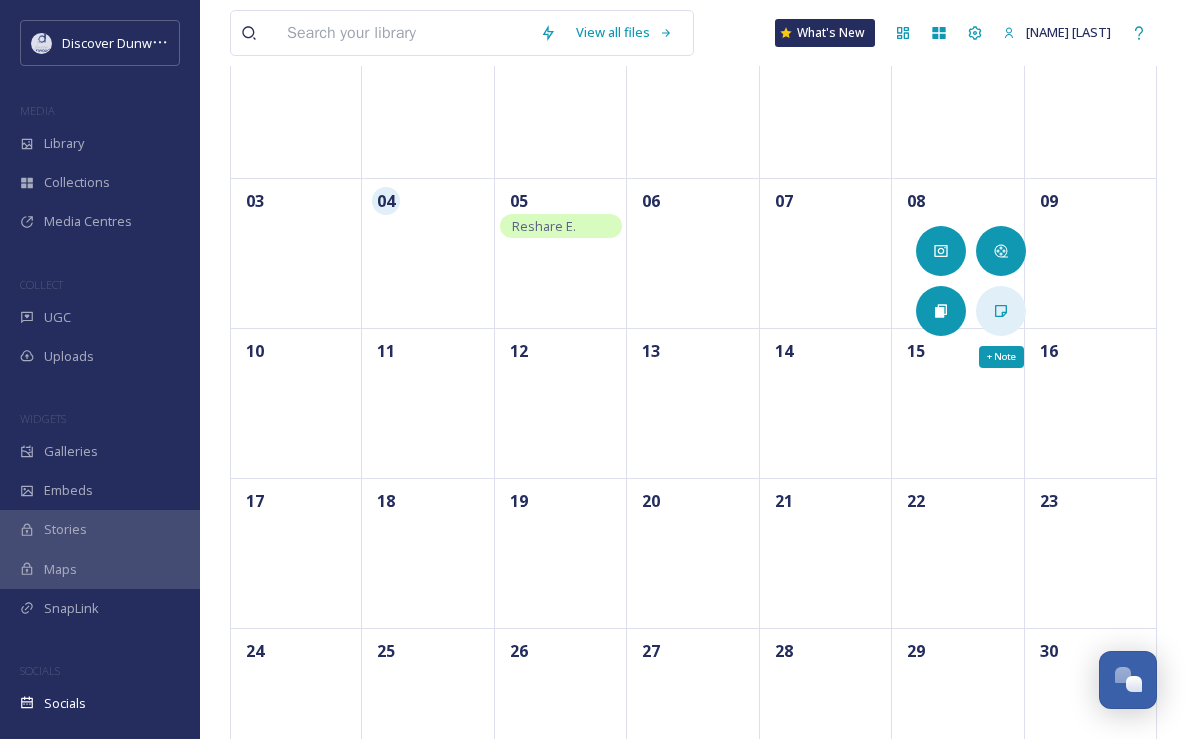 click 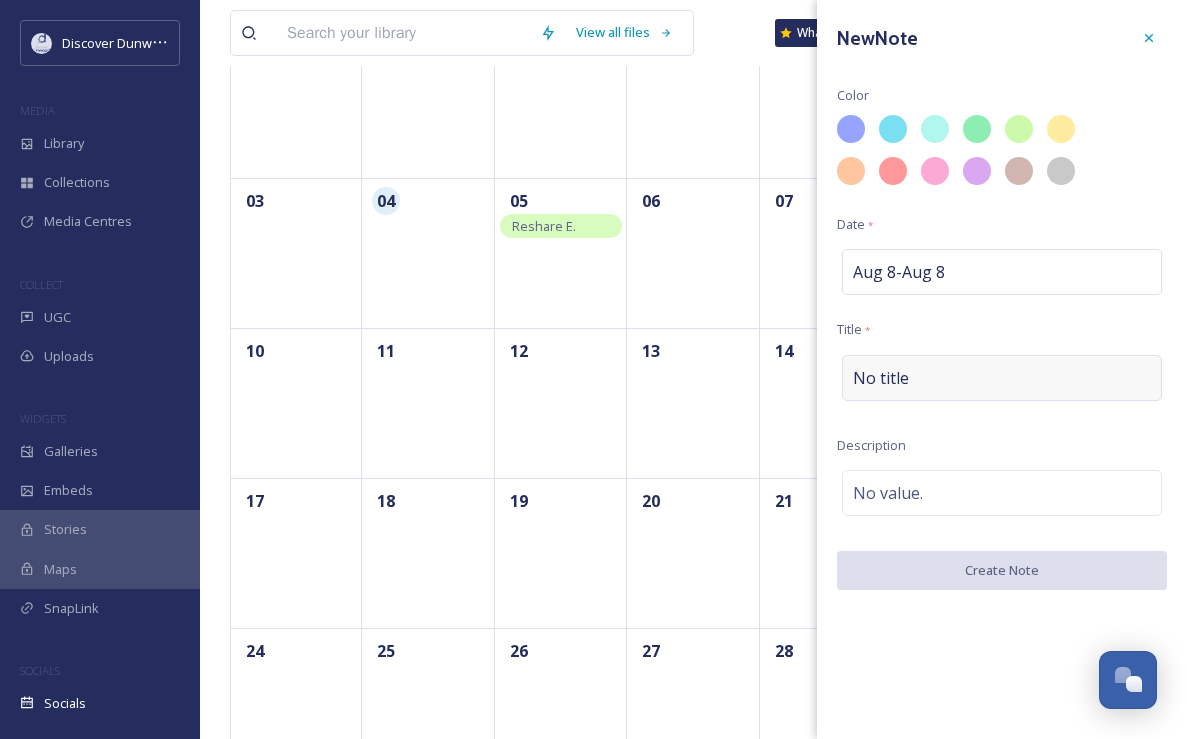 click on "No title" at bounding box center (1002, 378) 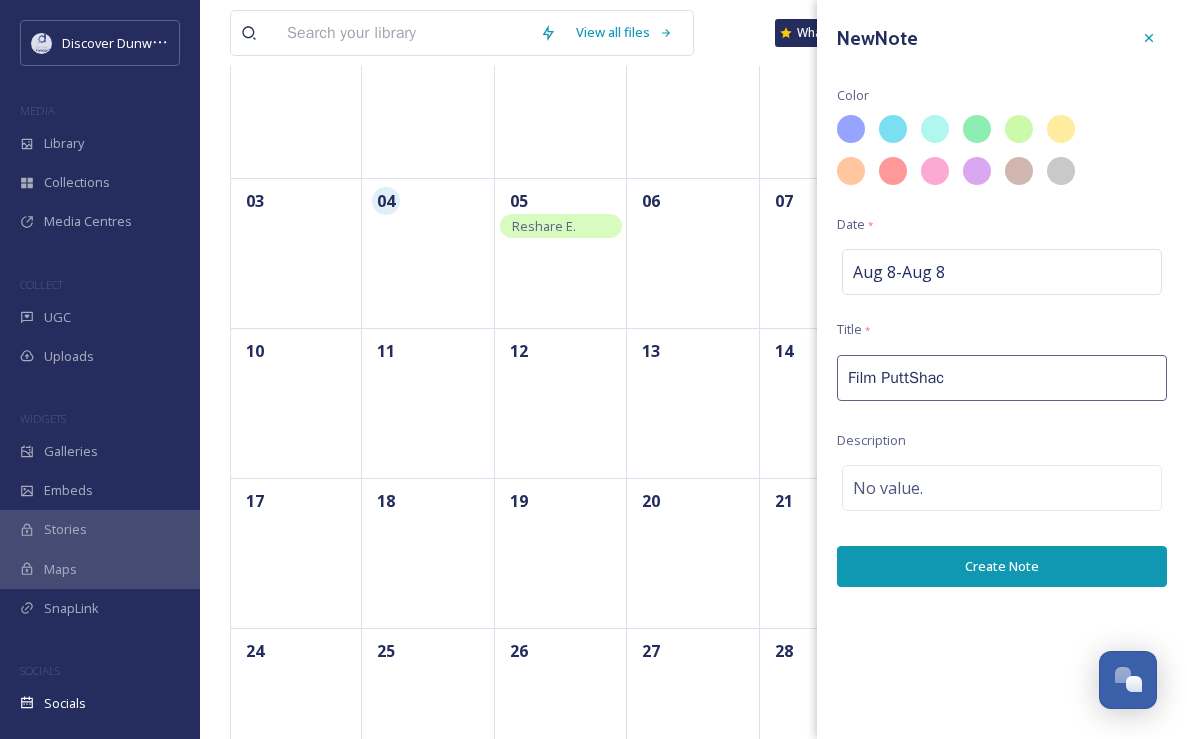 type on "Film PuttShack" 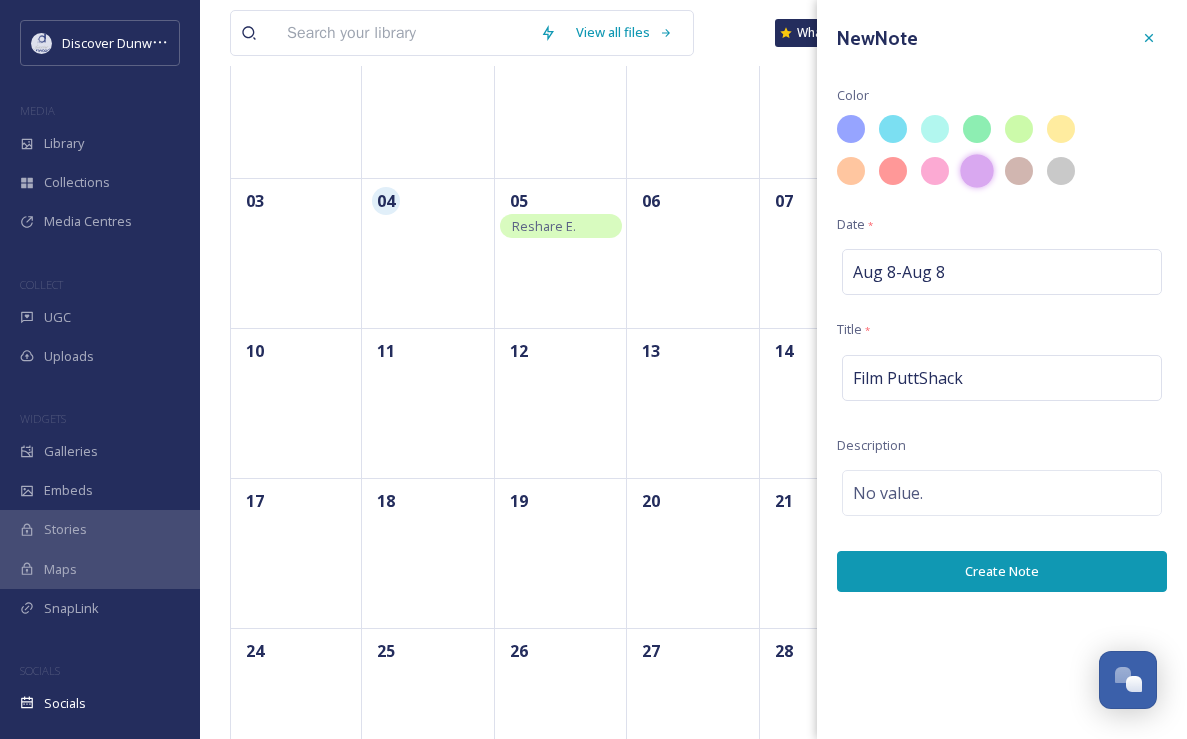 click at bounding box center [977, 171] 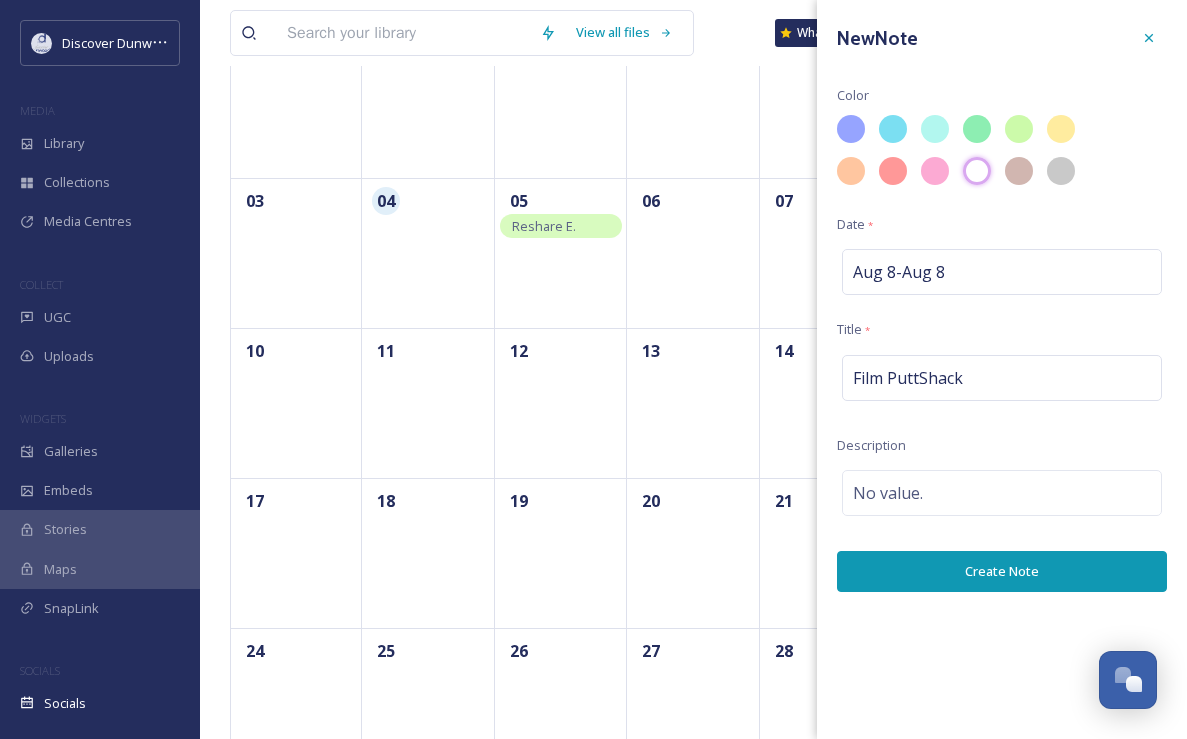 click on "Create Note" at bounding box center (1002, 571) 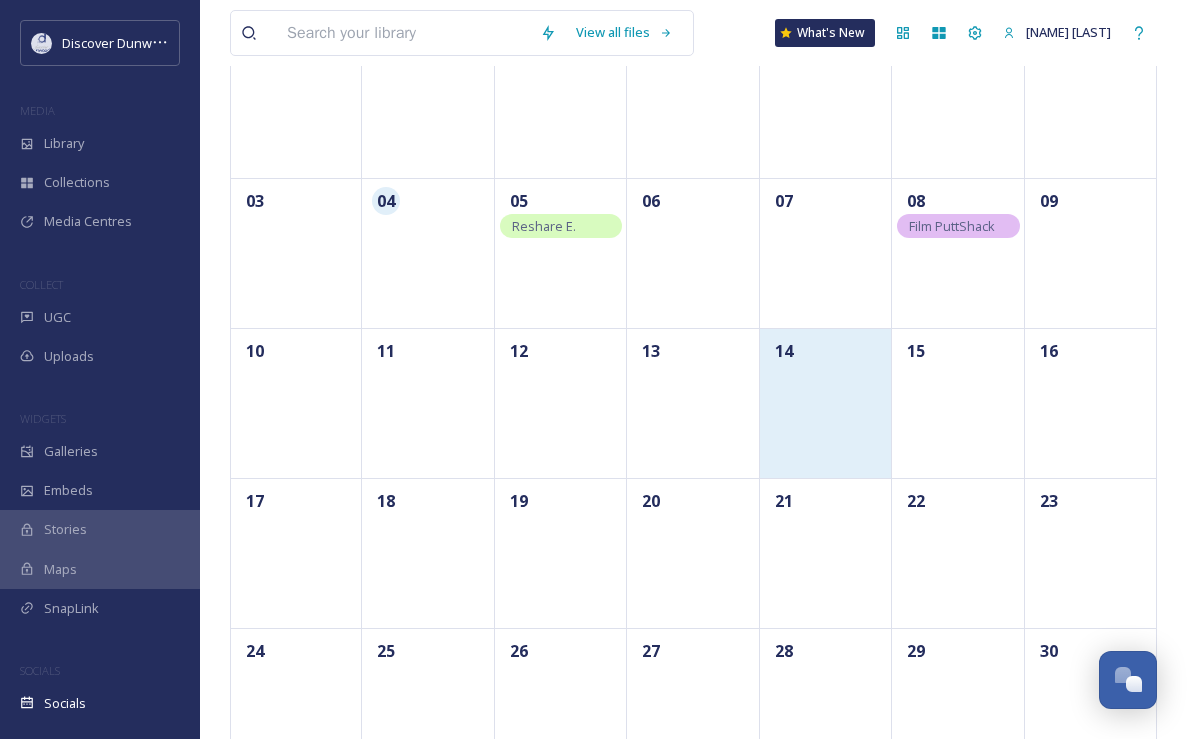 click on "14" at bounding box center [826, 403] 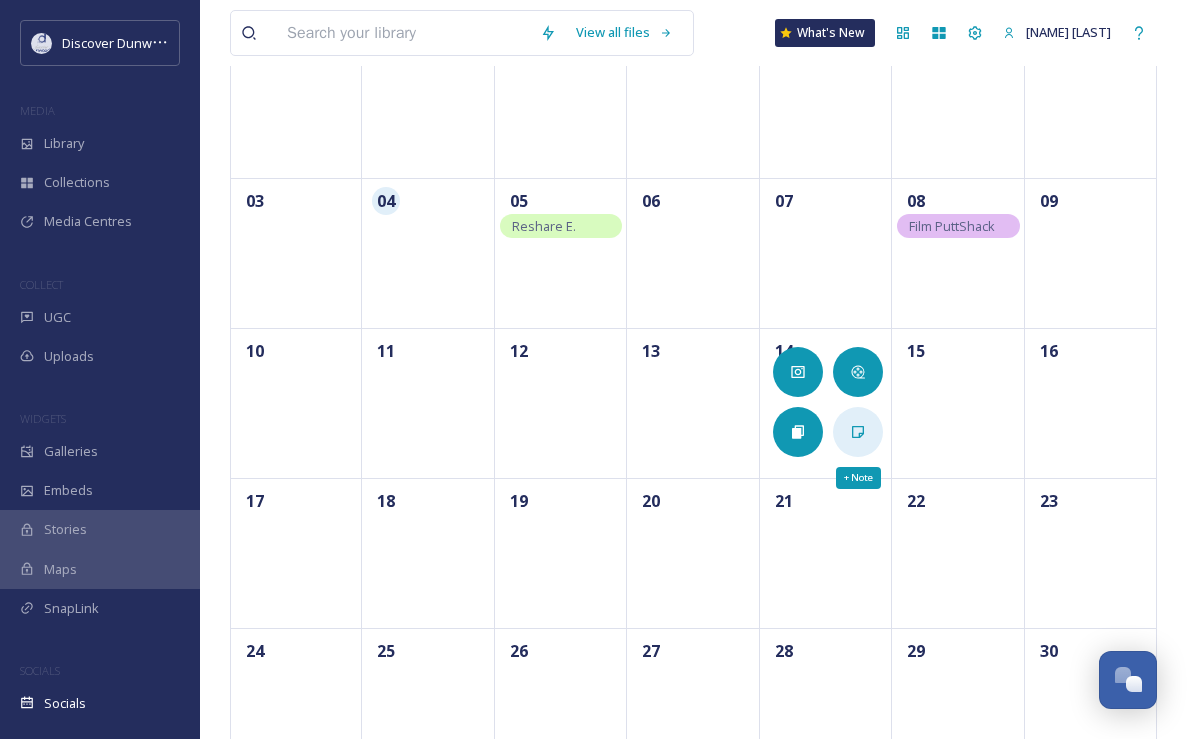 click 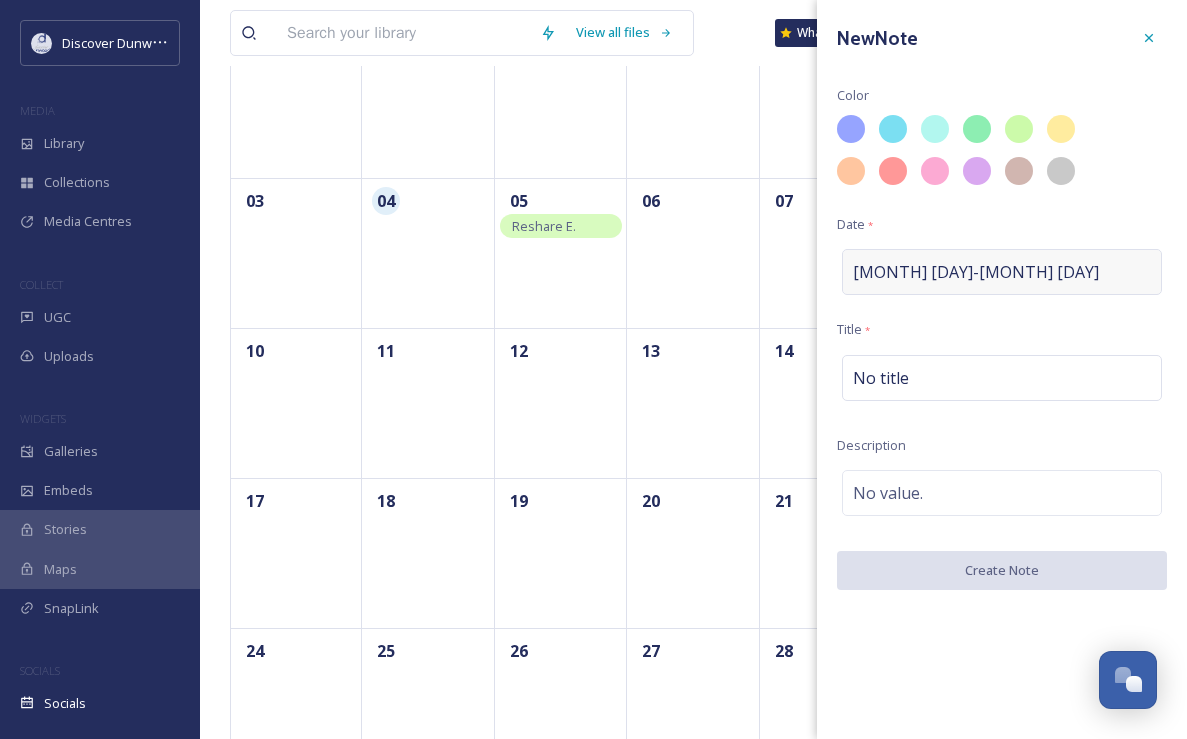 click on "[MONTH] [DAY]  -  [MONTH] [DAY]" at bounding box center [1002, 272] 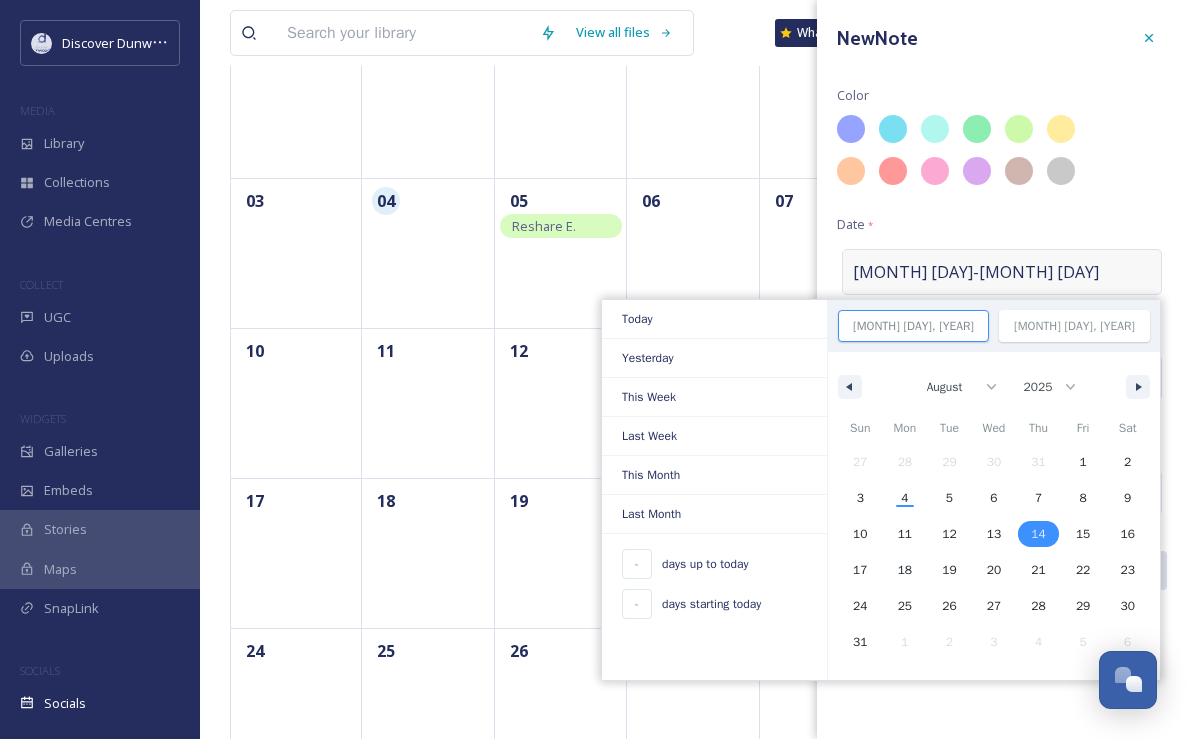 click on "[MONTH] [DAY]  -  [MONTH] [DAY] Today Yesterday This Week Last Week This Month Last Month - days up to today - days starting today [MONTH] [DAY], [YEAR] [MONTH] [DAY], [YEAR] [MONTH] [MONTH] [MONTH] [MONTH] [MONTH] [MONTH] [MONTH] [MONTH] [MONTH] [MONTH] [MONTH] [YEAR] [YEAR] [YEAR] [YEAR] Sun Mon Tue Wed Thu Fri Sat 27 28 29 30 31 1 2 3 4 5 6 7 8 9 10 11 12 13 14 15 16 17 18 19 20 21 22 23 24 25 26 27 28 29 30 31 1 2 3 4 5 6" at bounding box center [1002, 272] 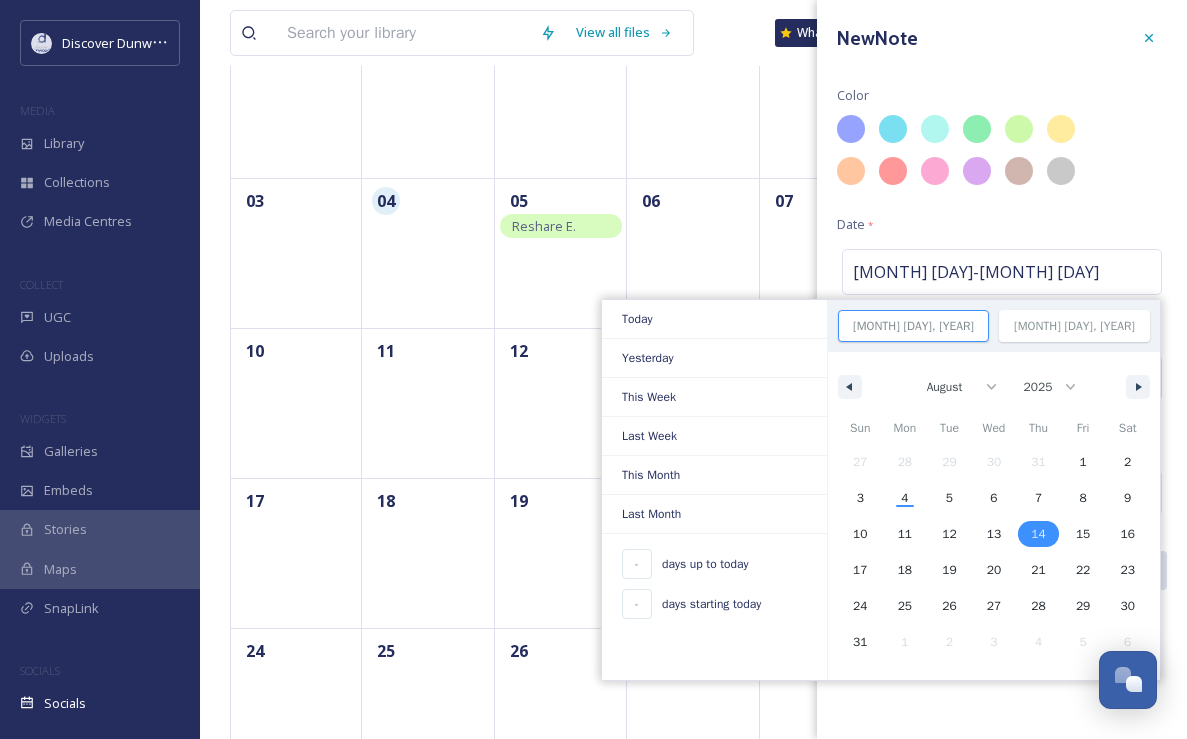 click at bounding box center (1019, 171) 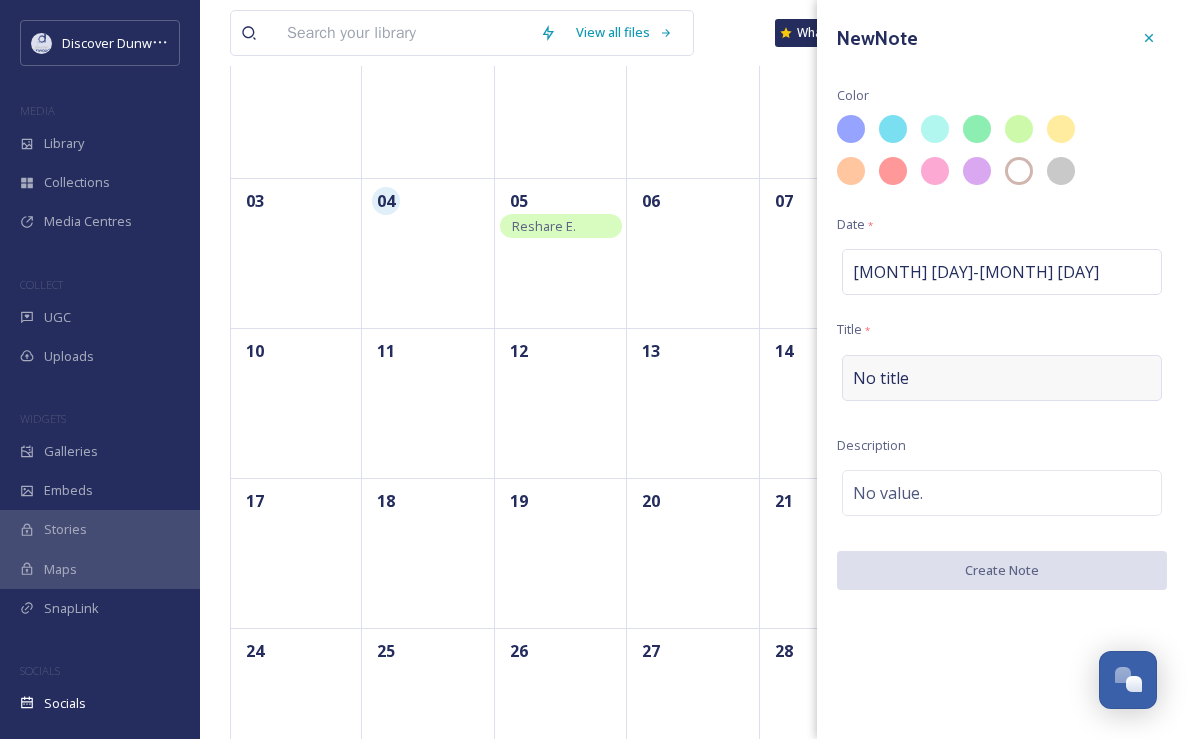 click on "No title" at bounding box center [1002, 378] 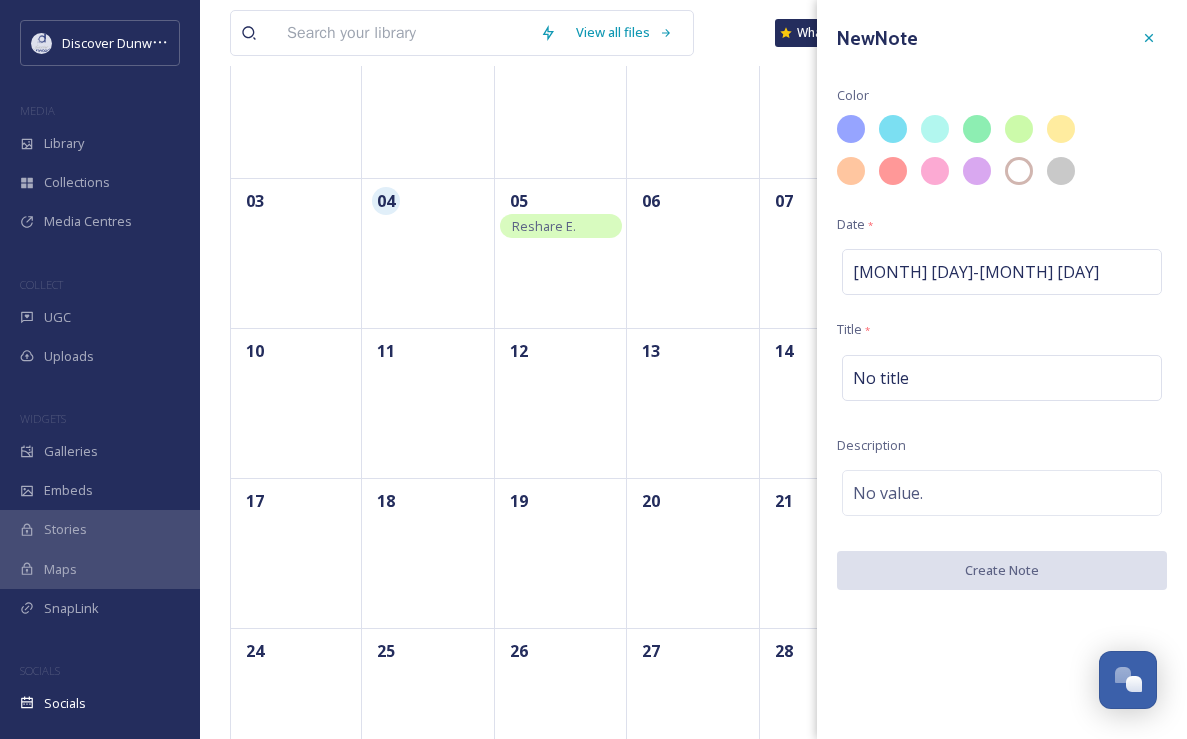 click on "New  Note Color Date * [MONTH] [DAY]  -  [MONTH] [DAY] Title * No title Description No value. Create Note" at bounding box center (1002, 305) 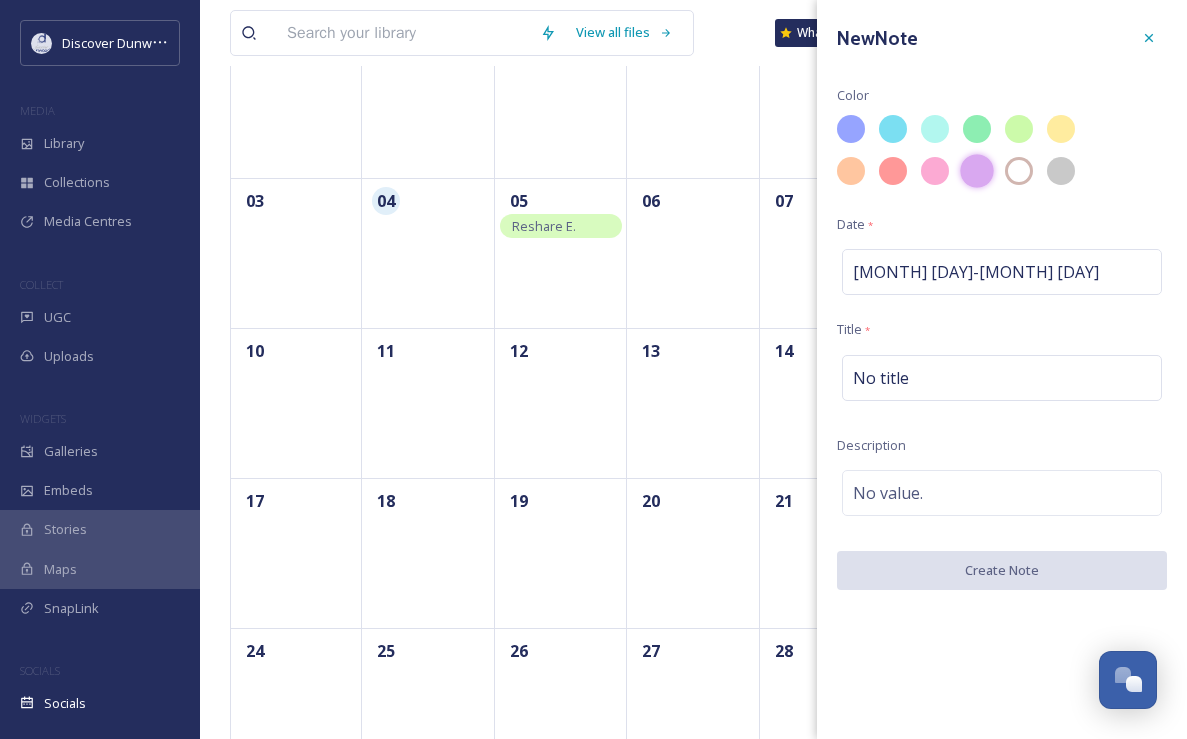 click at bounding box center (977, 171) 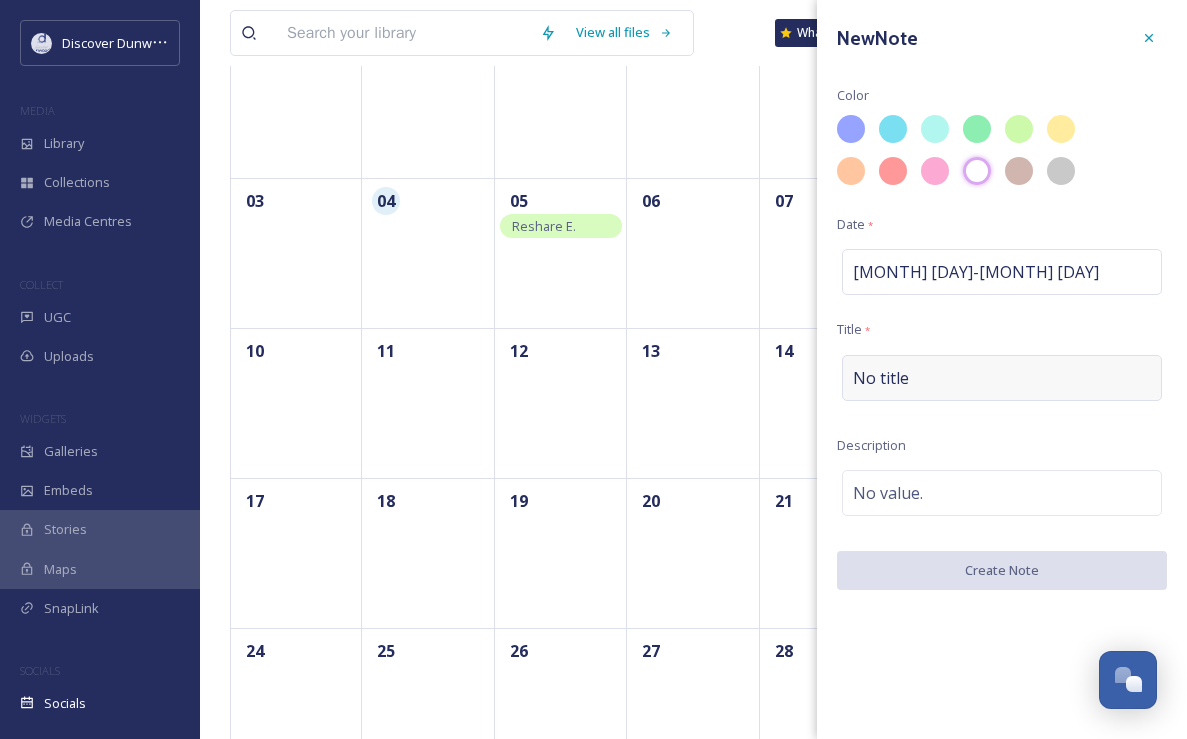 click on "No title" at bounding box center (1002, 378) 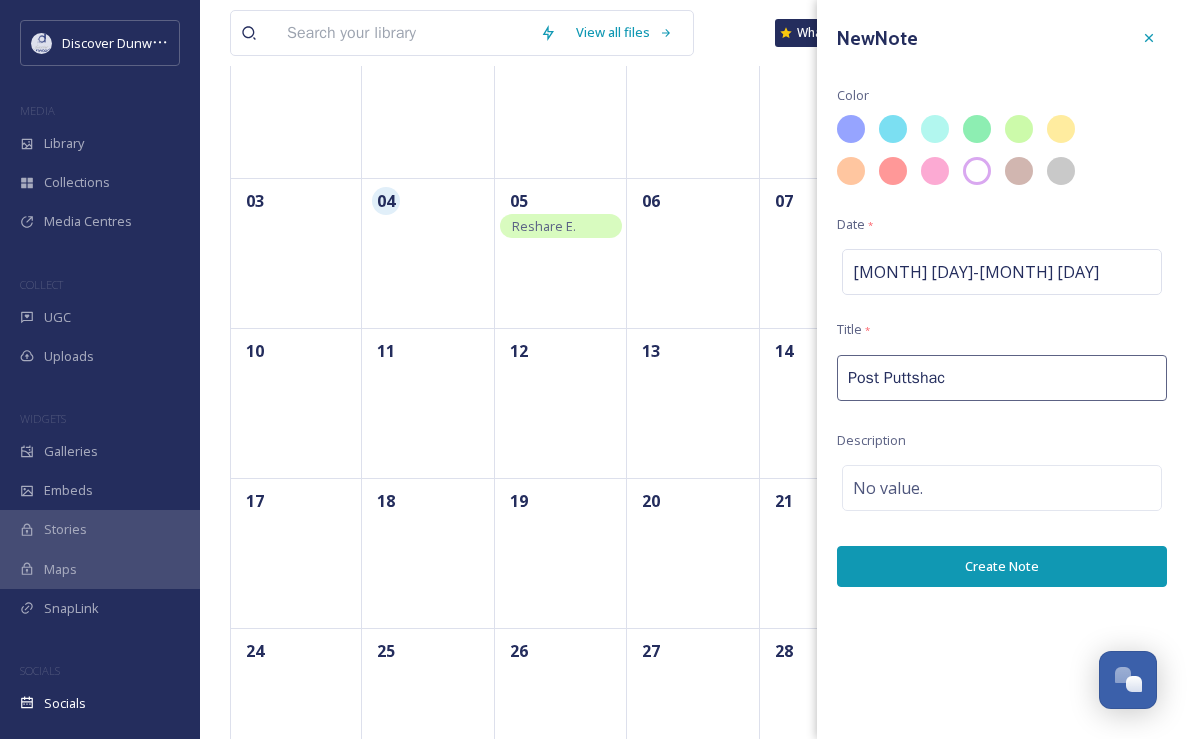 type on "Post Puttshack" 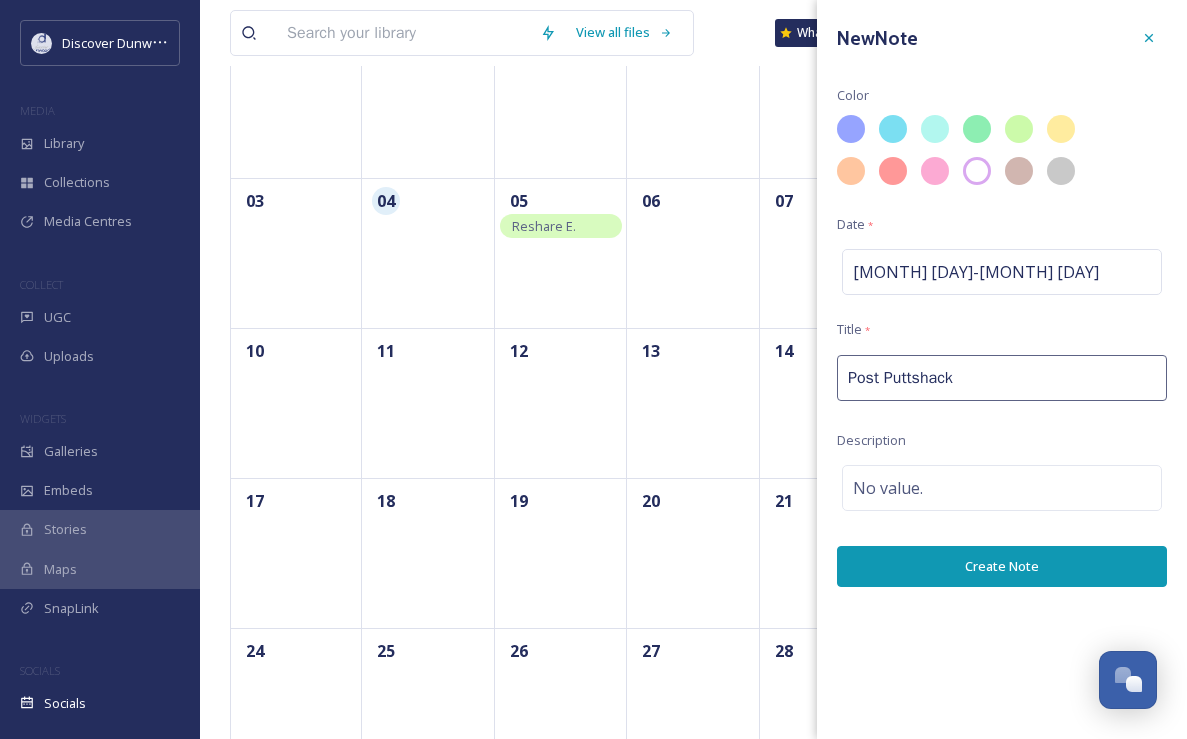 click on "New  Note Color Date * [MONTH] [DAY]  -  [MONTH] [DAY] Title * Post Puttshack Description No value. Create Note" at bounding box center [1002, 303] 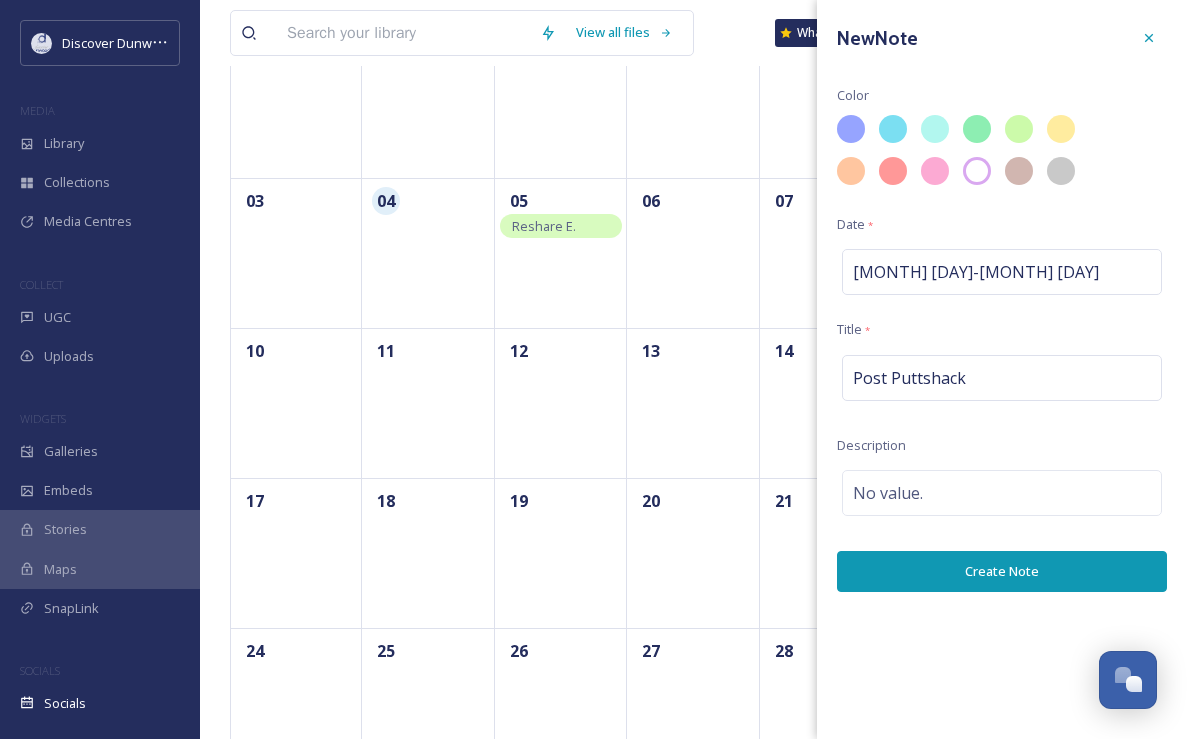 click on "Create Note" at bounding box center (1002, 571) 